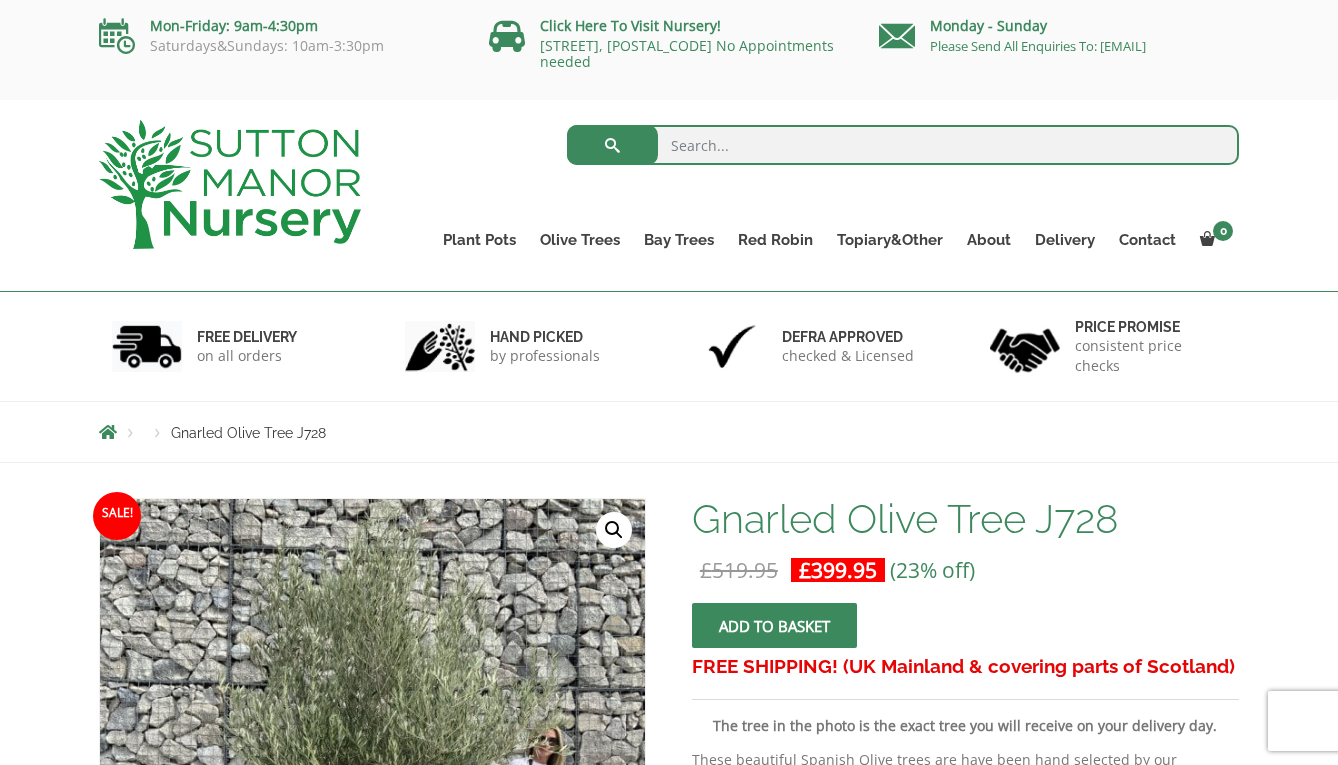 scroll, scrollTop: 0, scrollLeft: 0, axis: both 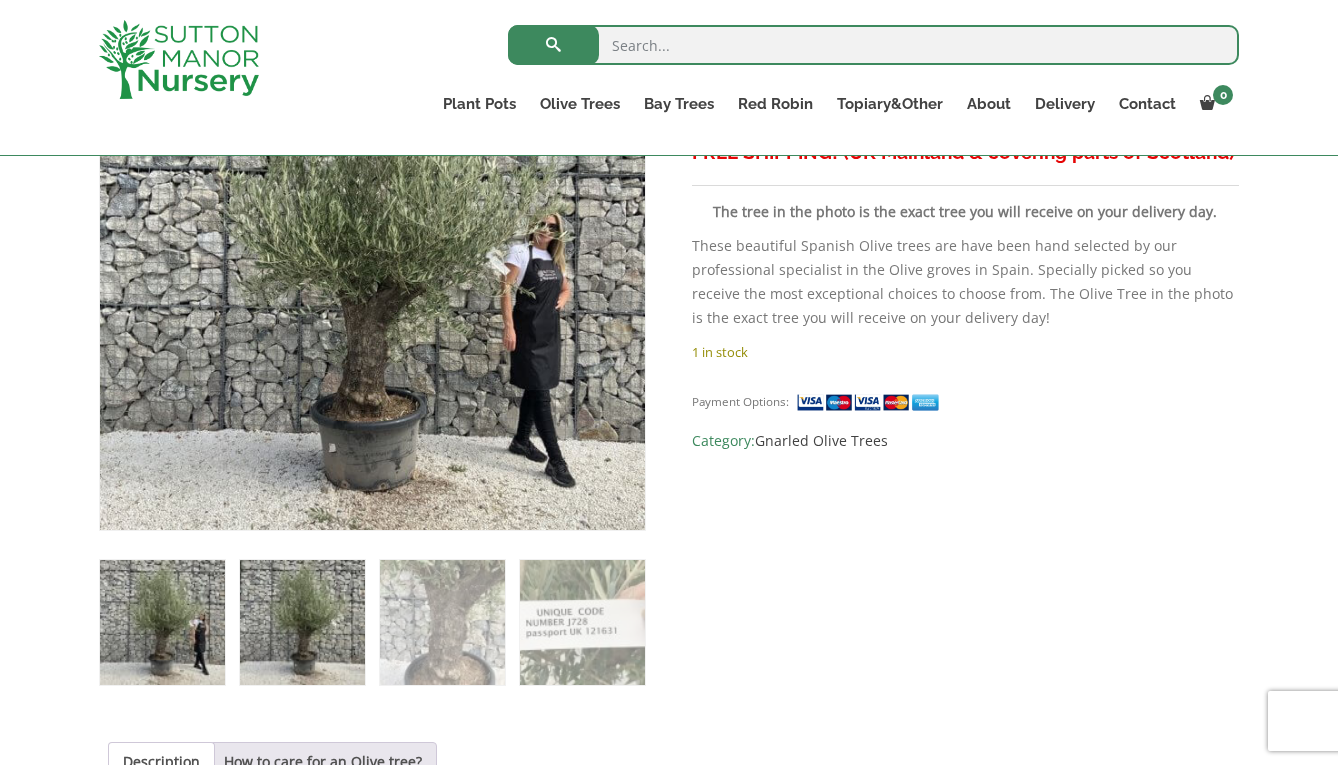 click at bounding box center [302, 622] 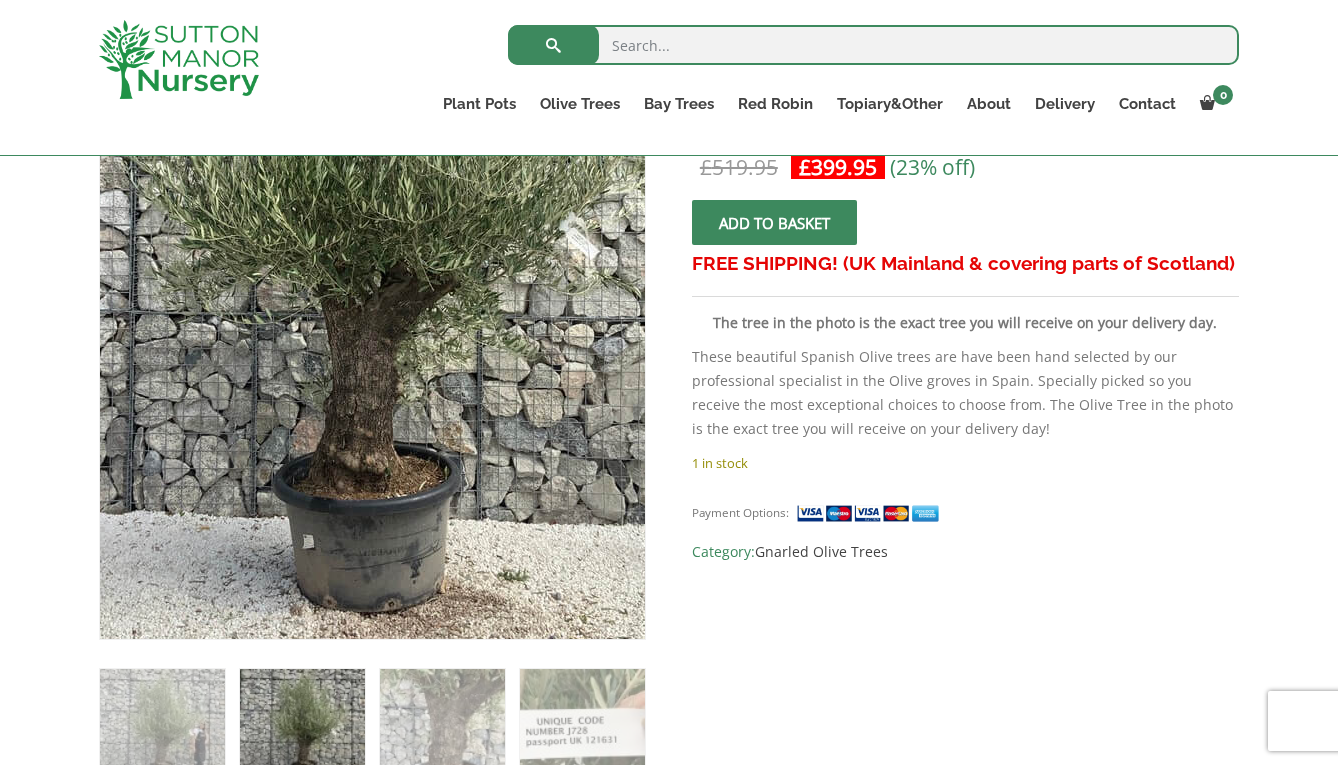 scroll, scrollTop: 428, scrollLeft: 0, axis: vertical 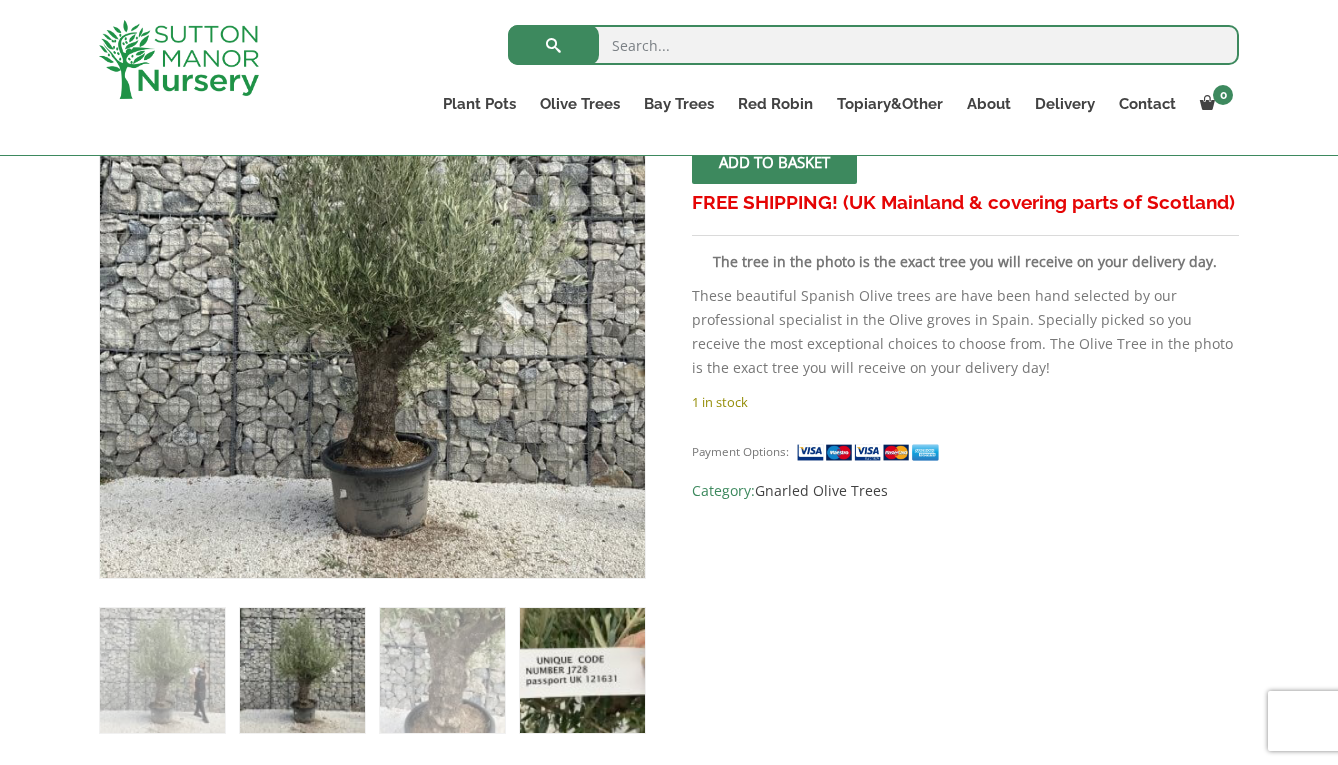 click at bounding box center (582, 670) 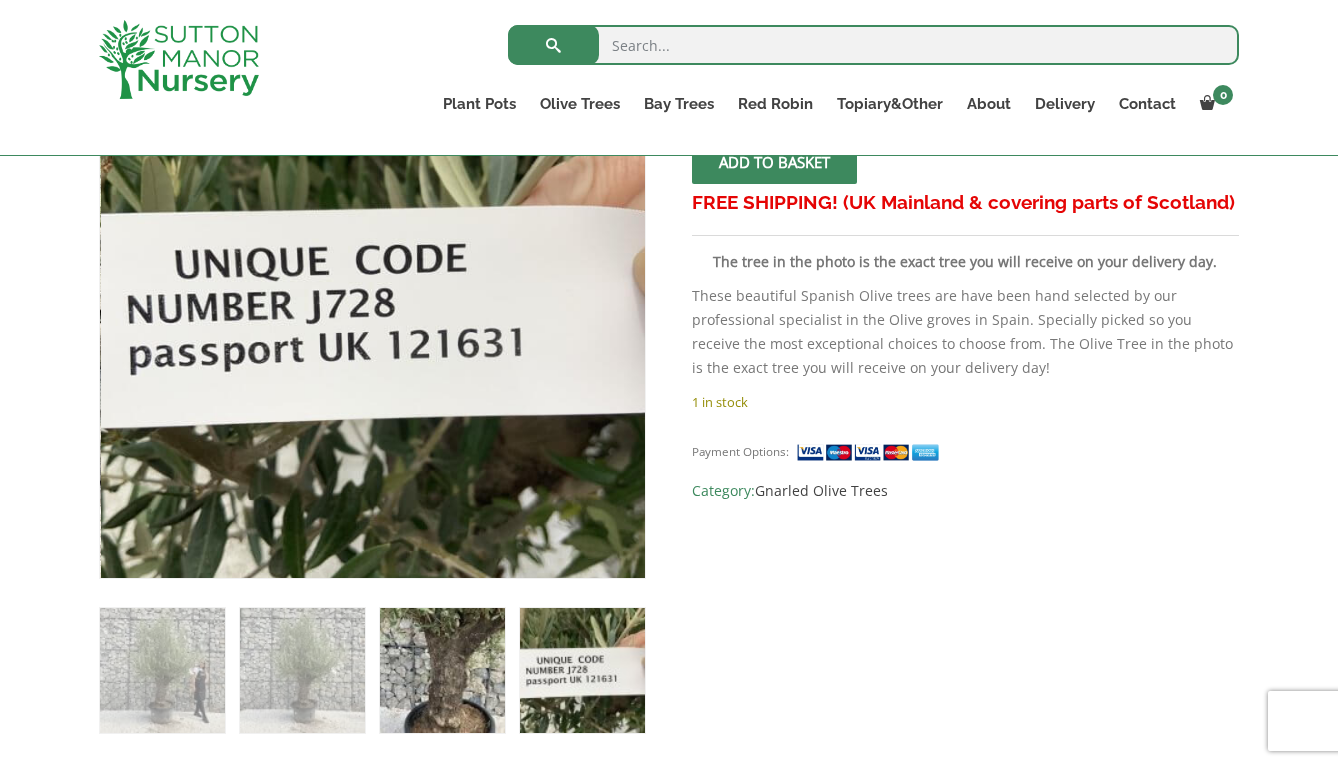 click at bounding box center (442, 670) 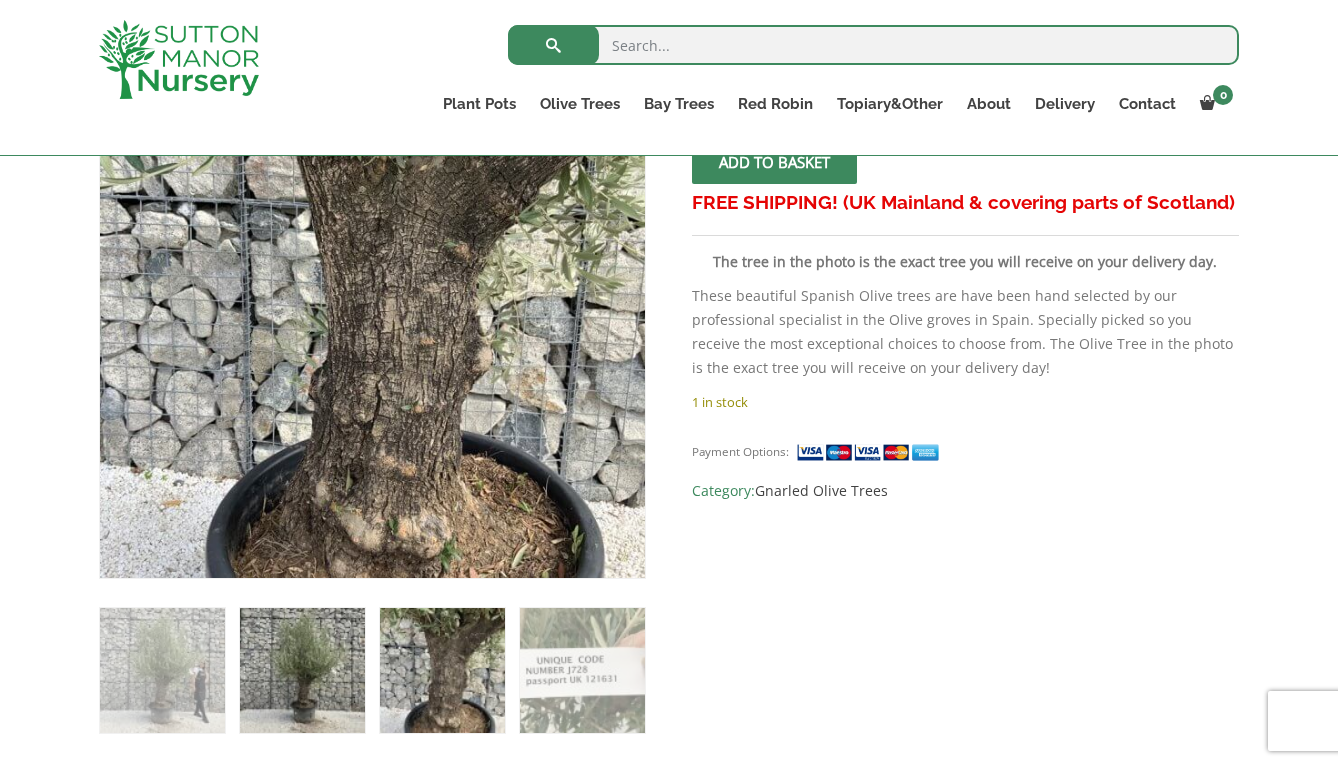 click at bounding box center [302, 670] 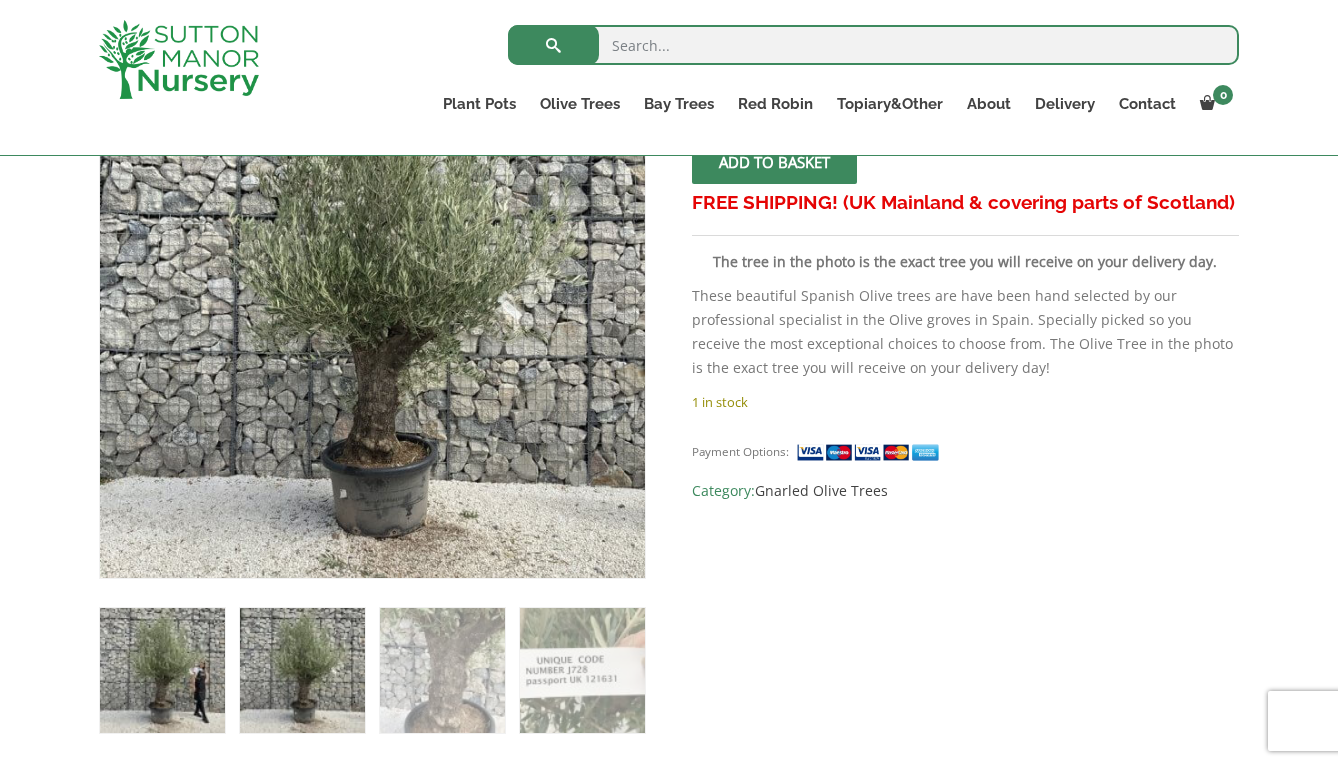 click at bounding box center (162, 670) 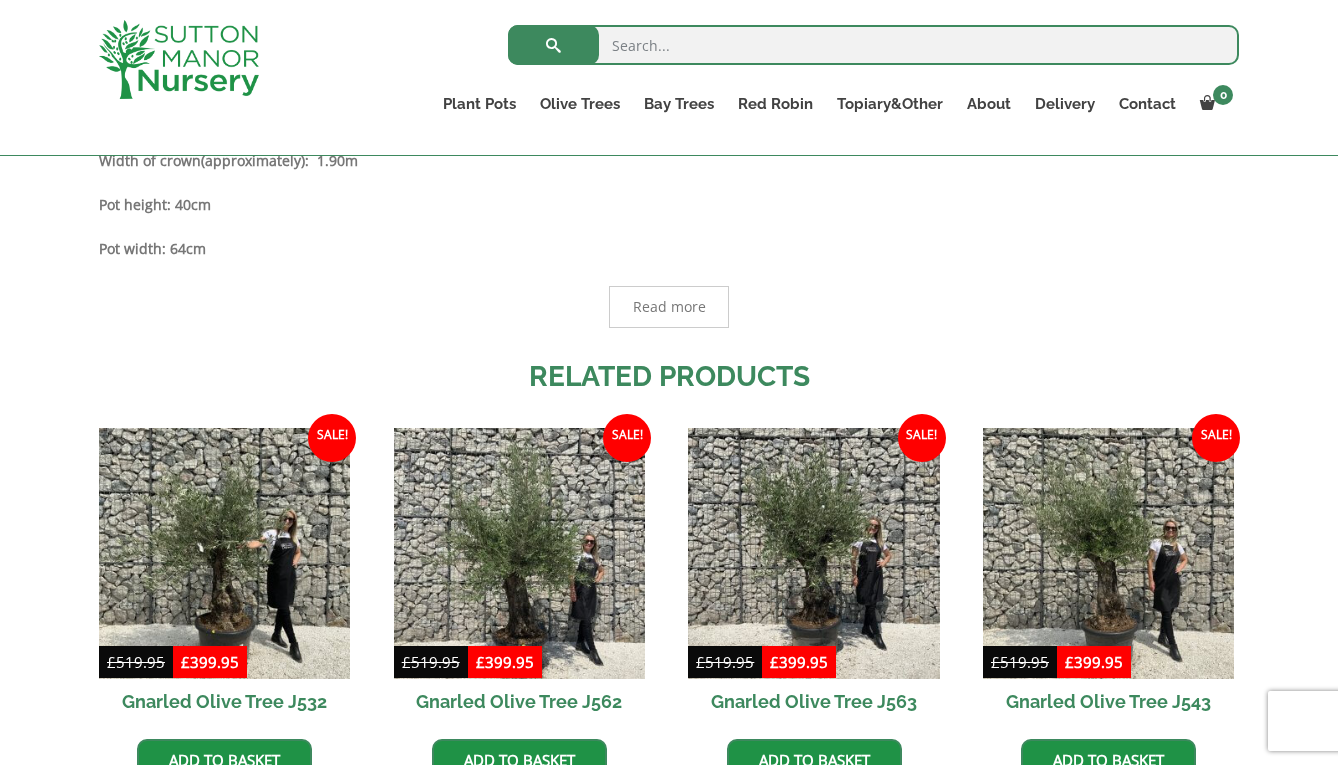 scroll, scrollTop: 1150, scrollLeft: 0, axis: vertical 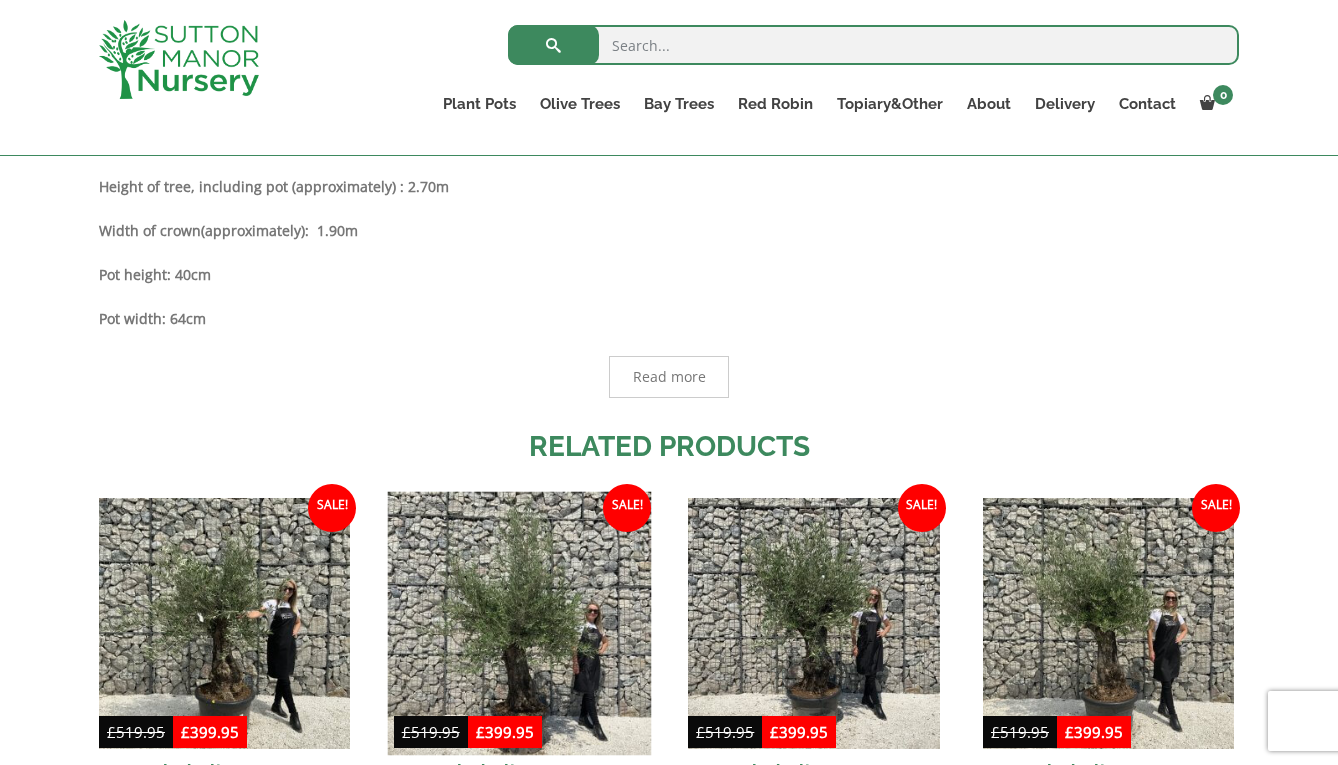 click at bounding box center [519, 623] 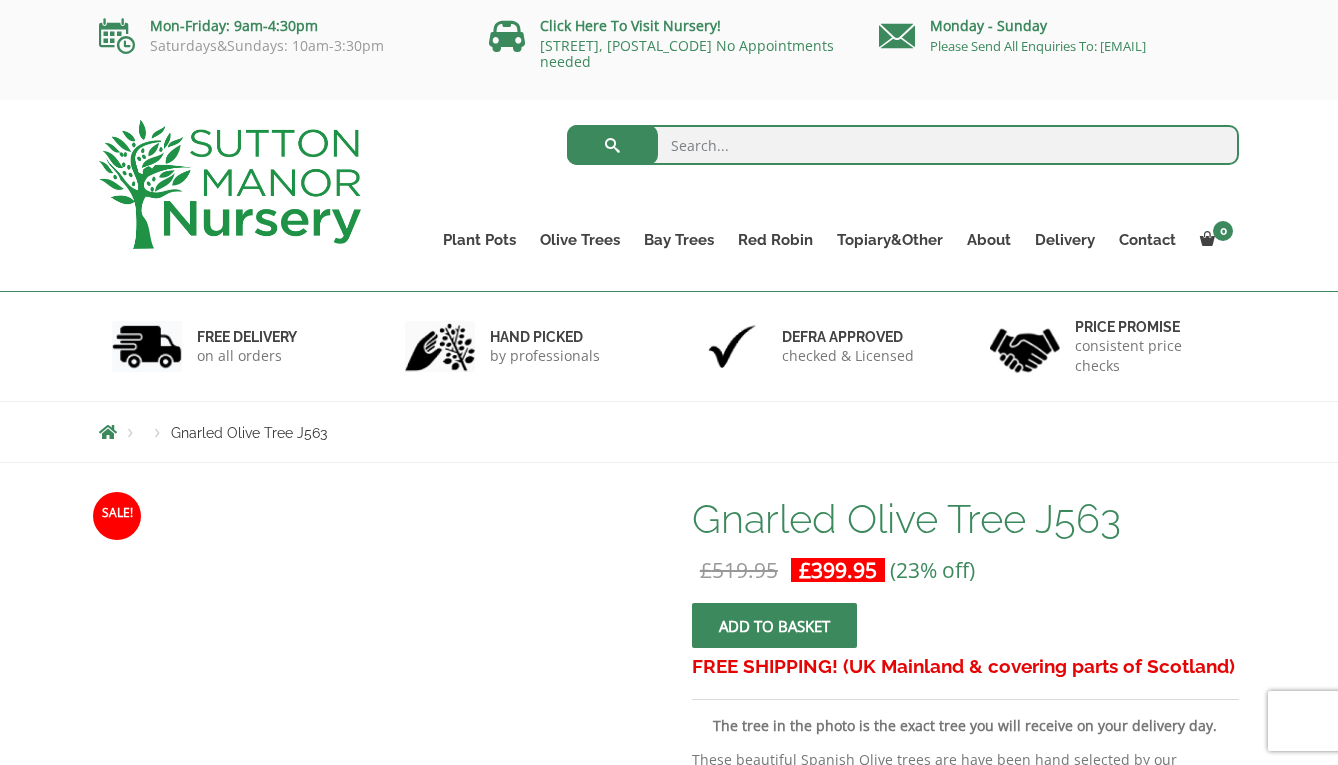 scroll, scrollTop: 0, scrollLeft: 0, axis: both 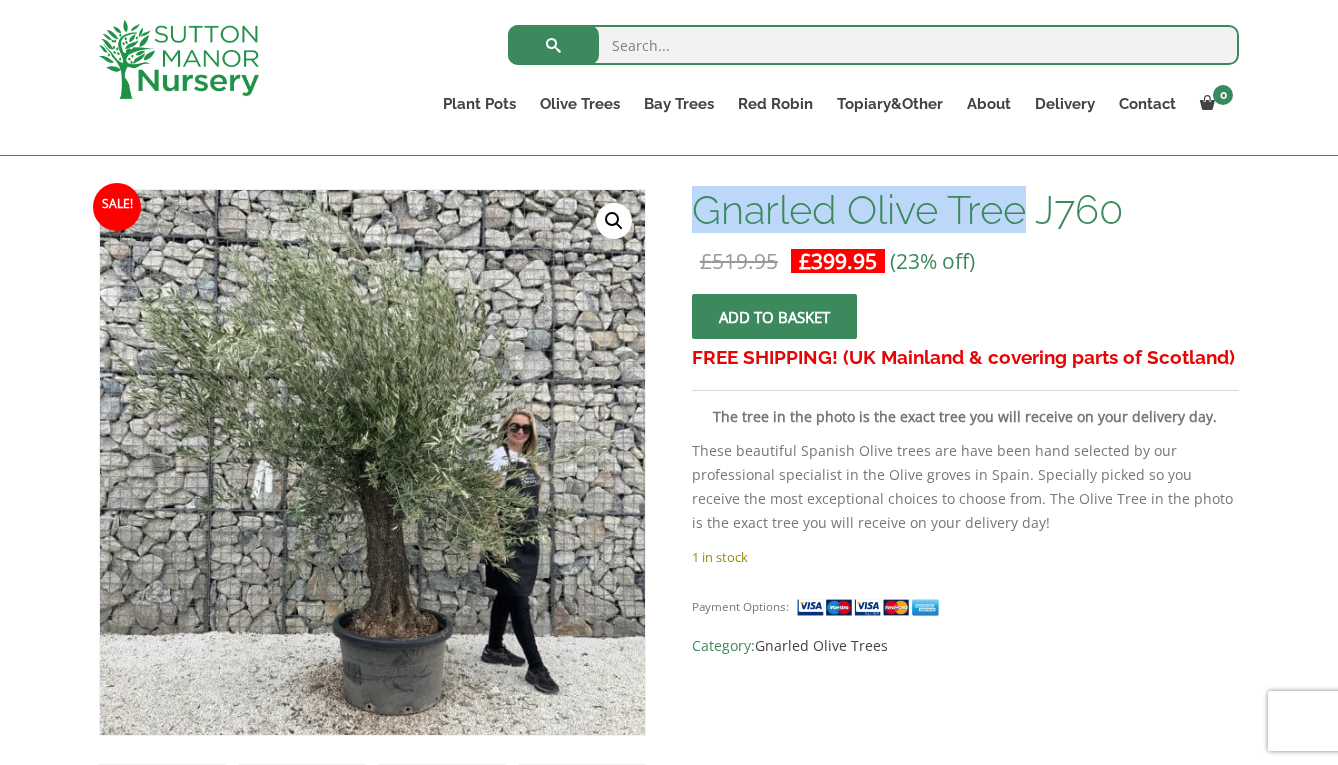 drag, startPoint x: 1032, startPoint y: 213, endPoint x: 698, endPoint y: 198, distance: 334.33667 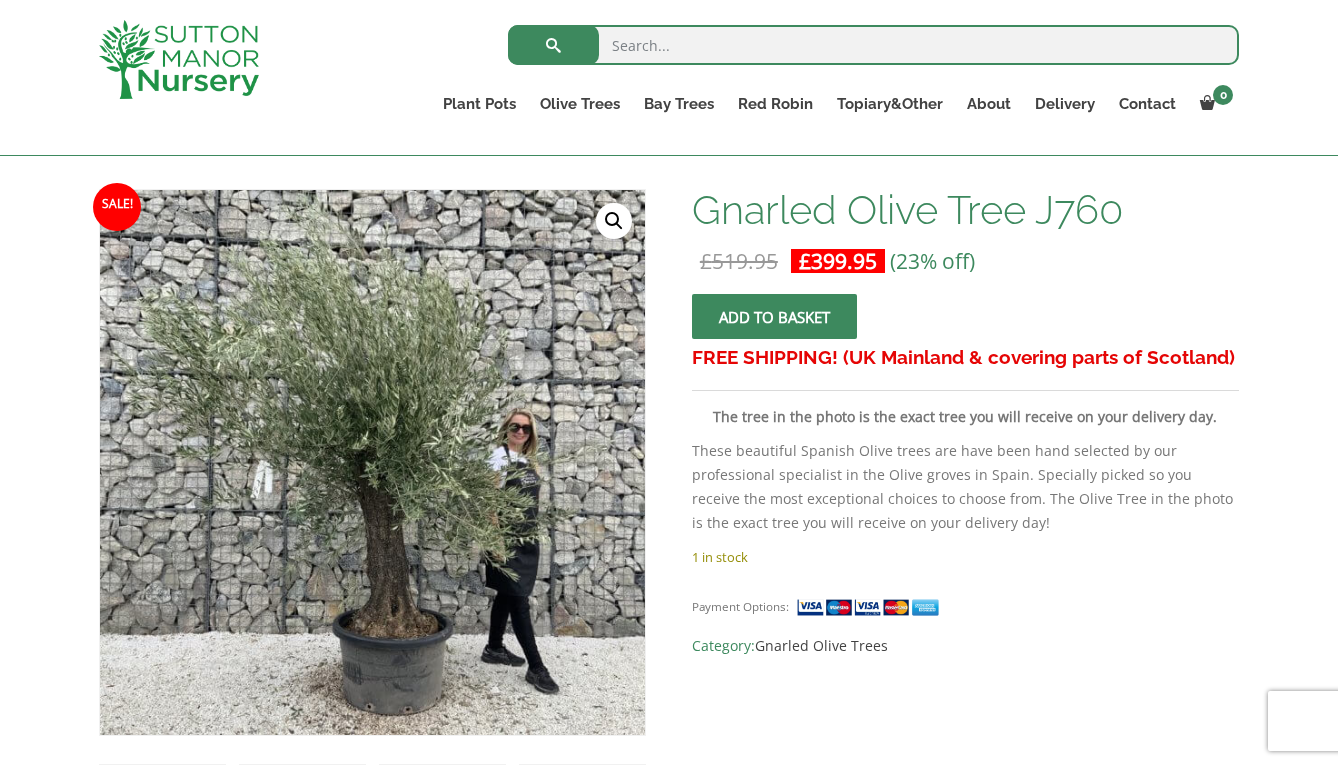 click at bounding box center [873, 45] 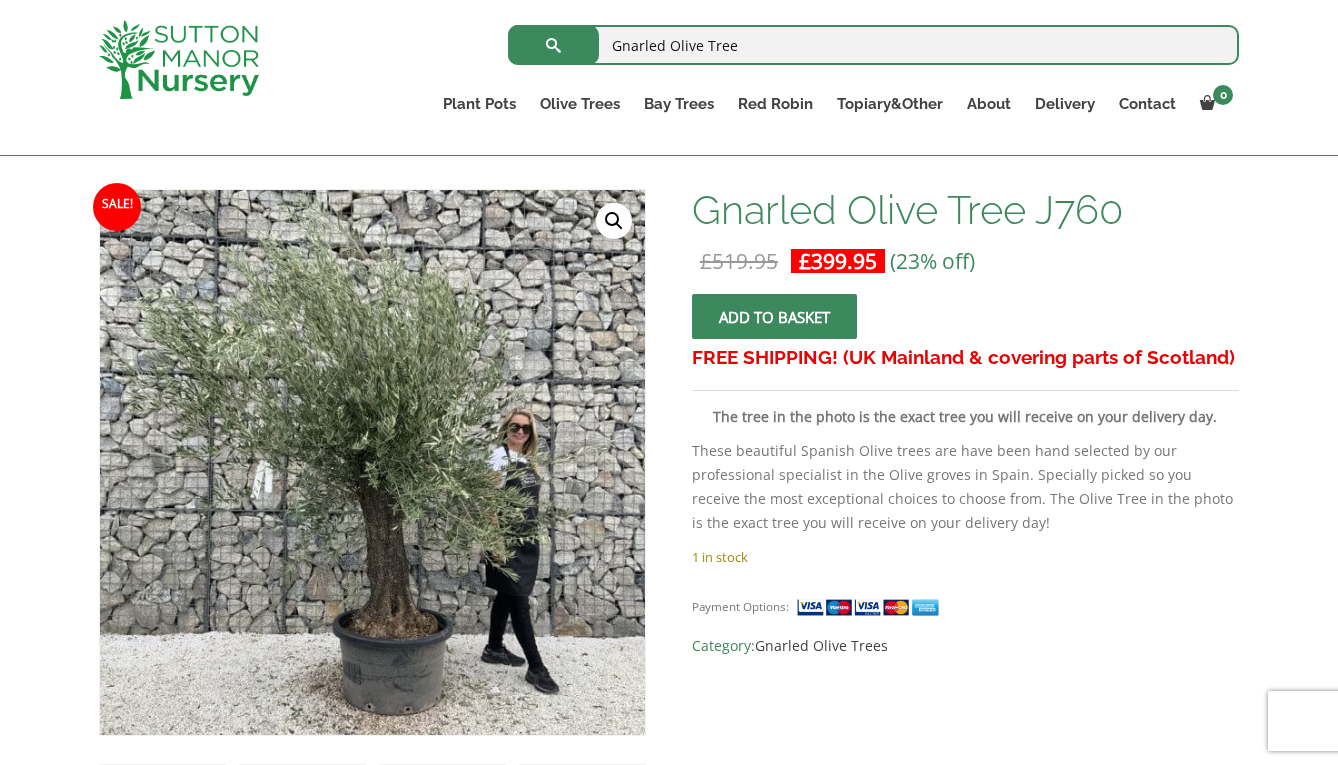 type on "Gnarled Olive Tree" 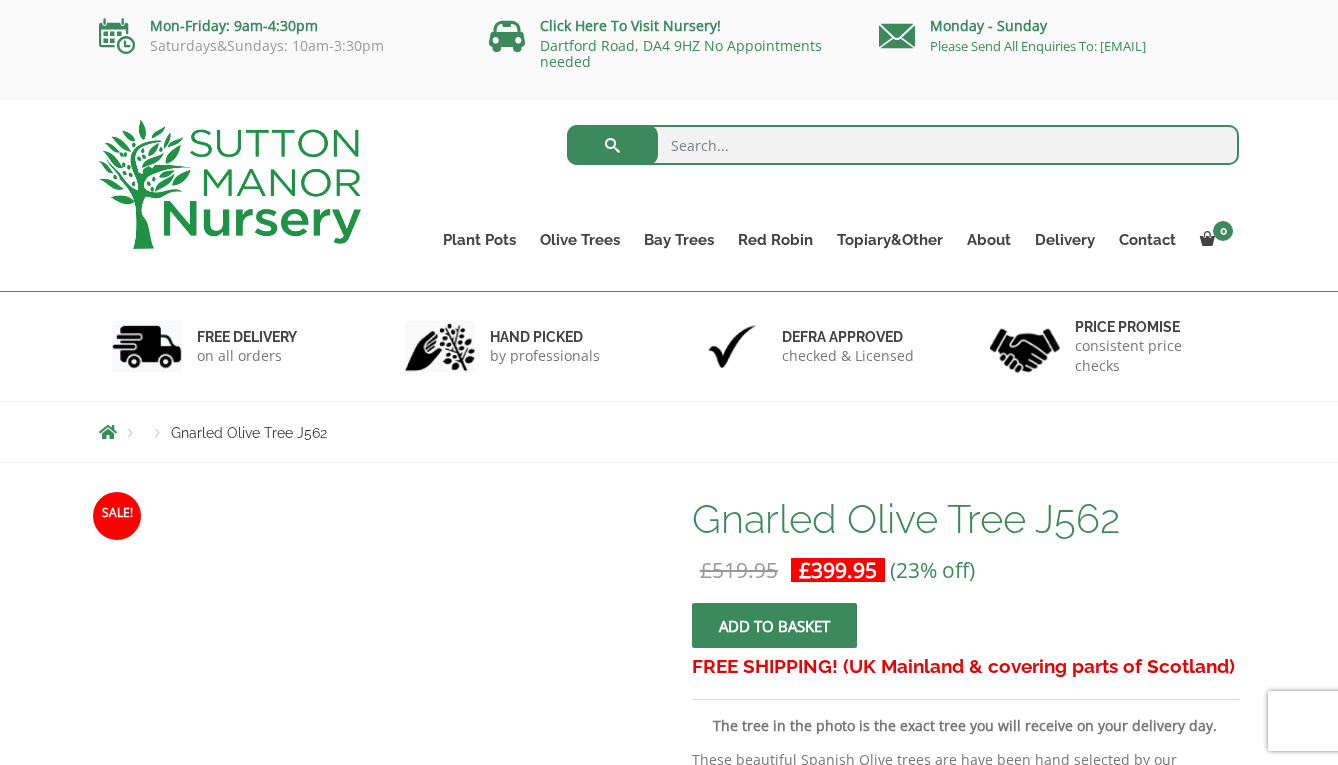 scroll, scrollTop: 0, scrollLeft: 0, axis: both 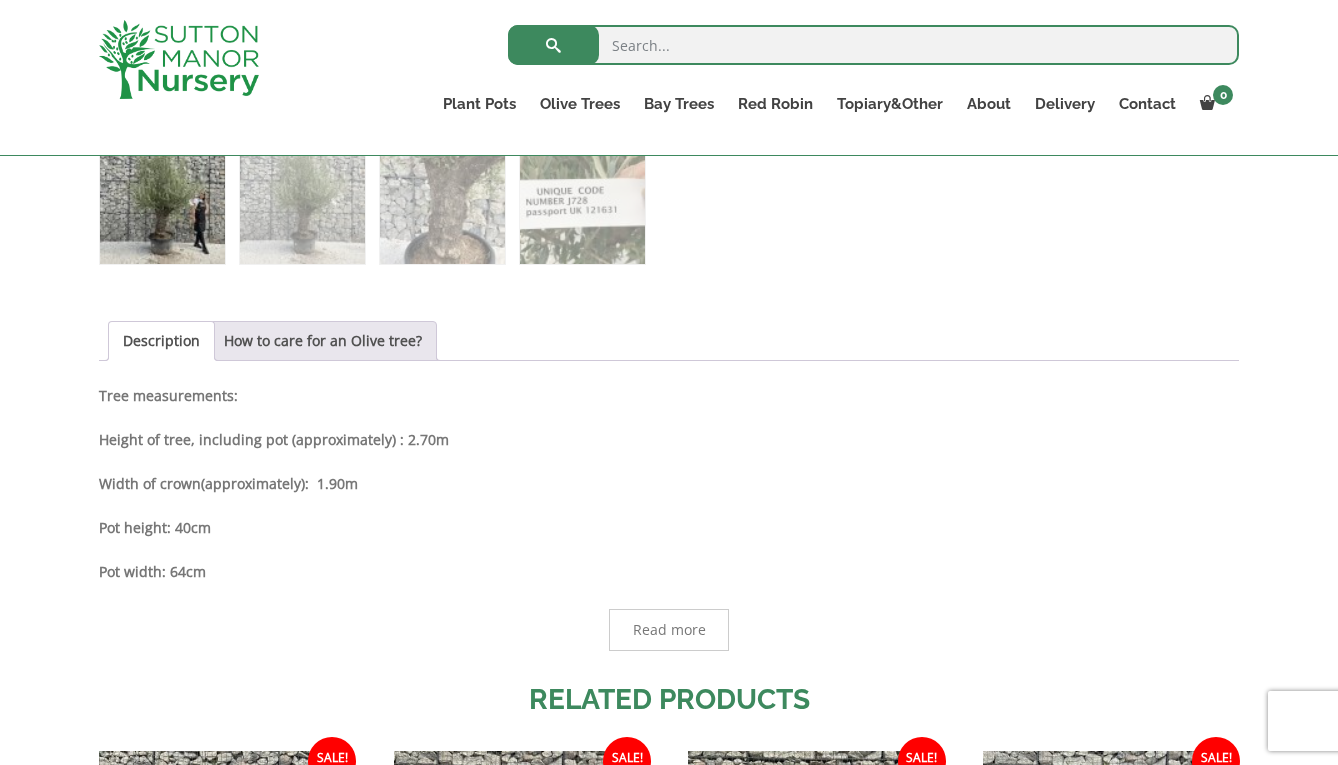 click at bounding box center (873, 45) 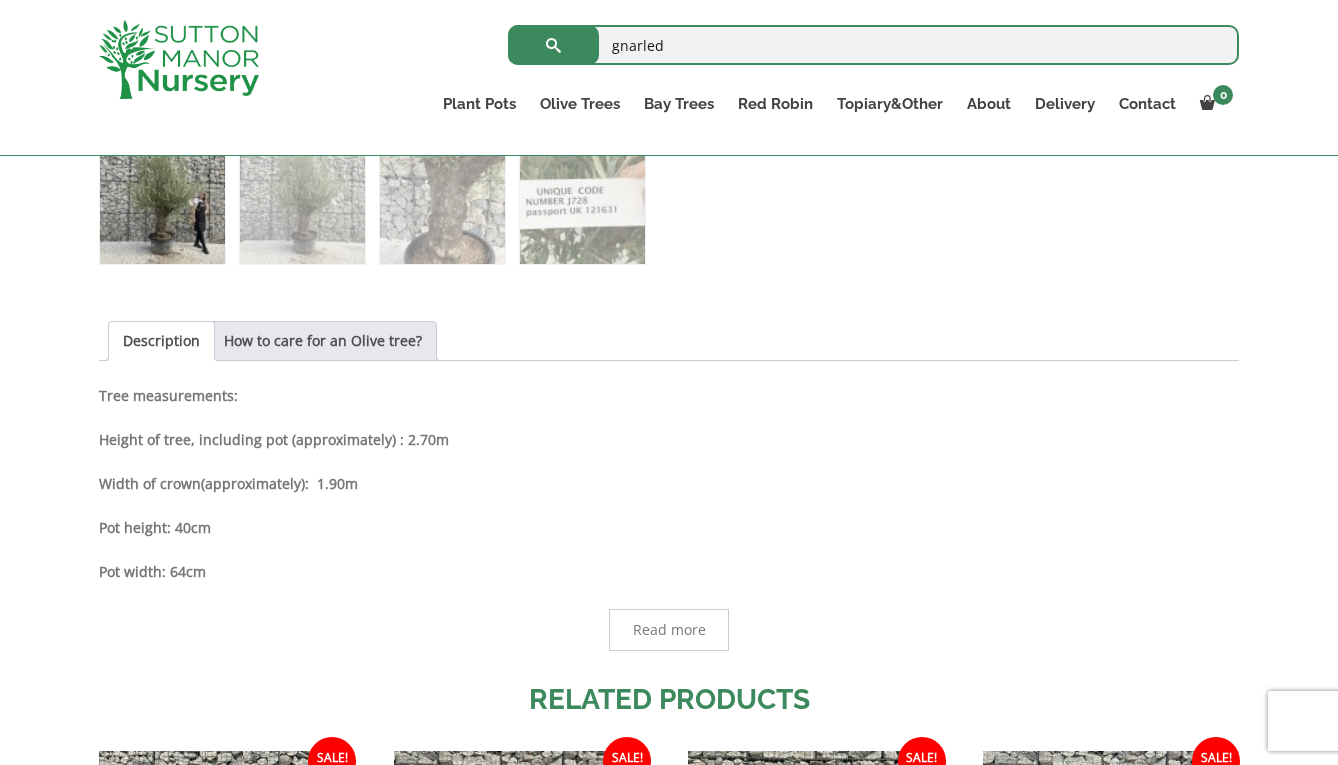 type on "gnarled" 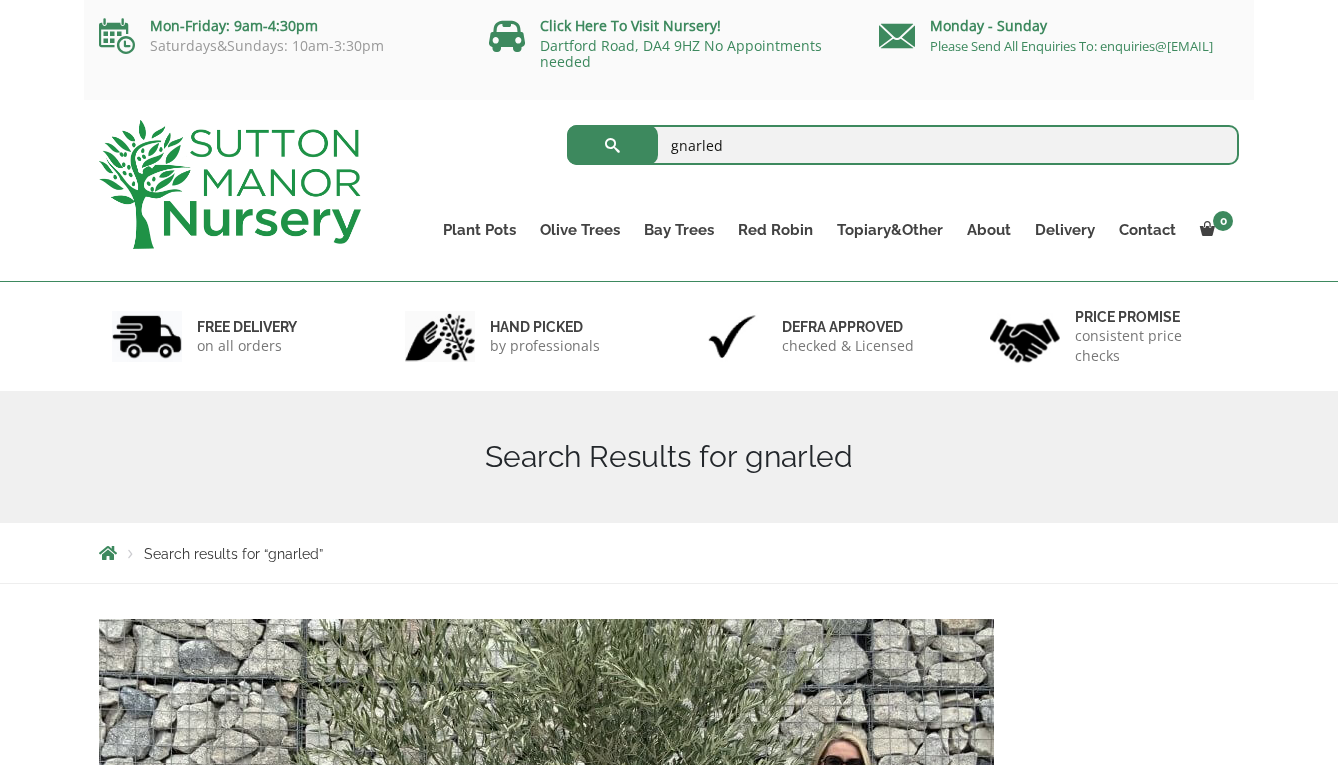 scroll, scrollTop: 0, scrollLeft: 0, axis: both 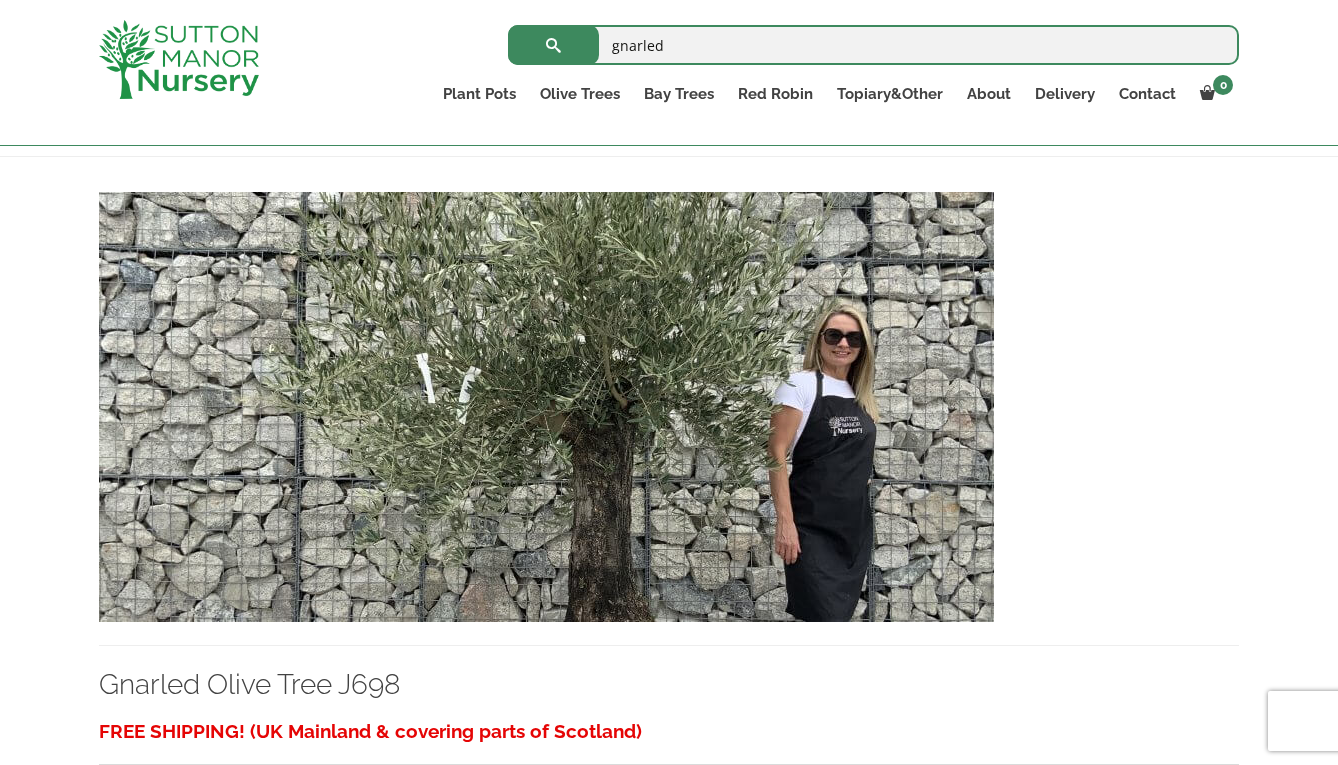 click at bounding box center (546, 407) 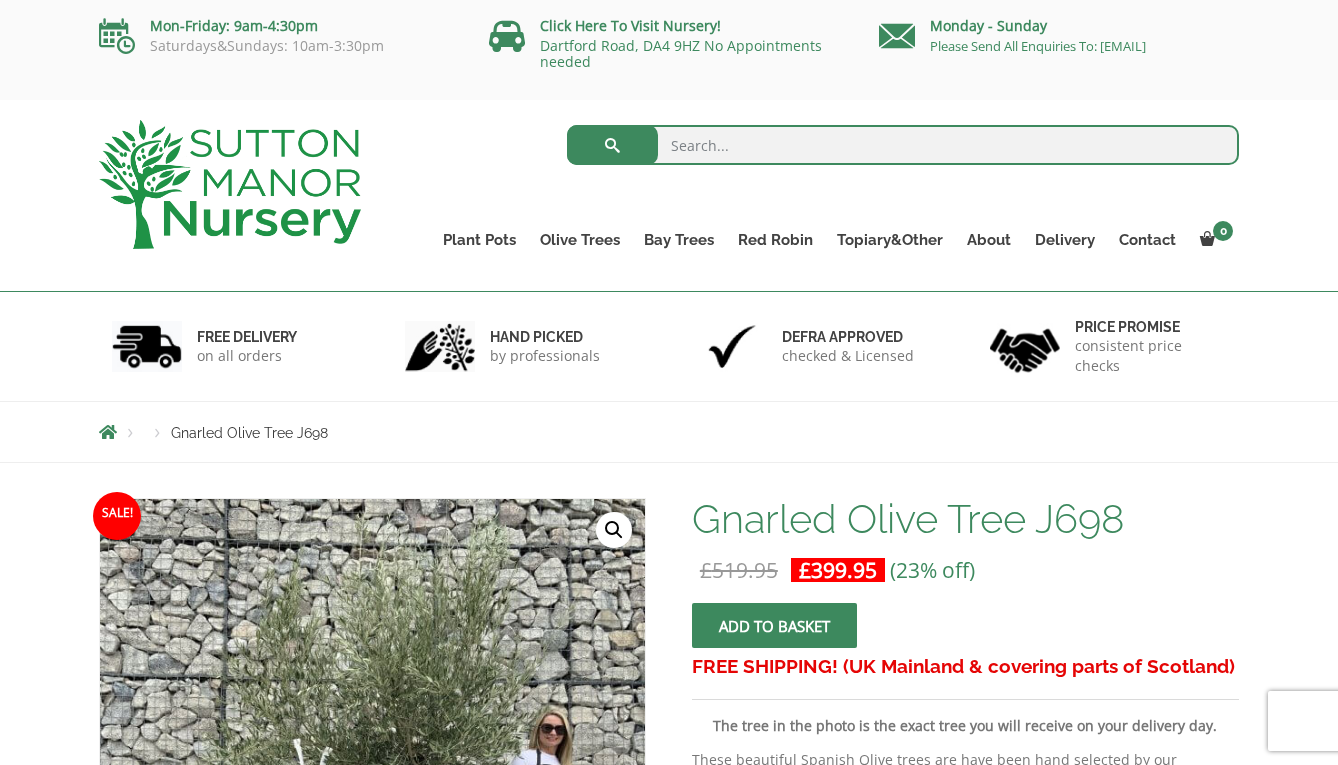scroll, scrollTop: 0, scrollLeft: 0, axis: both 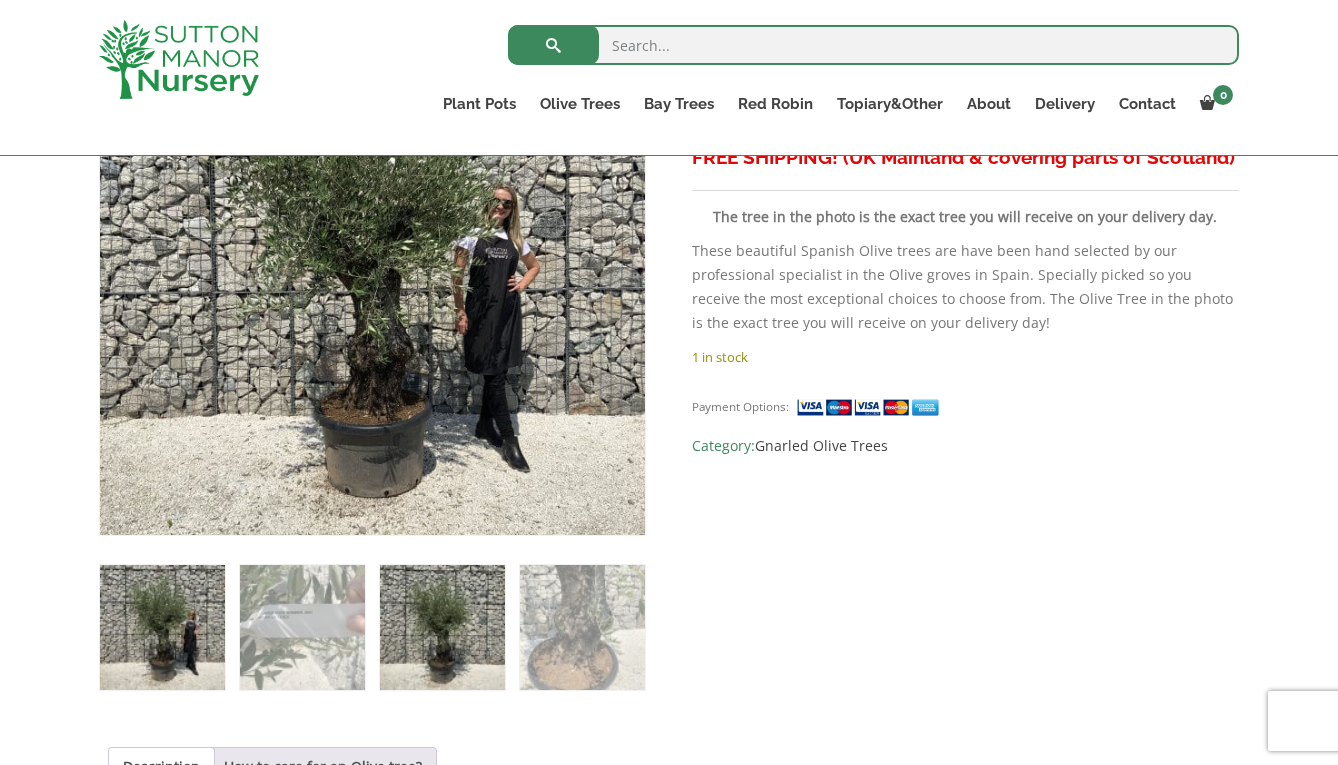 click at bounding box center [442, 627] 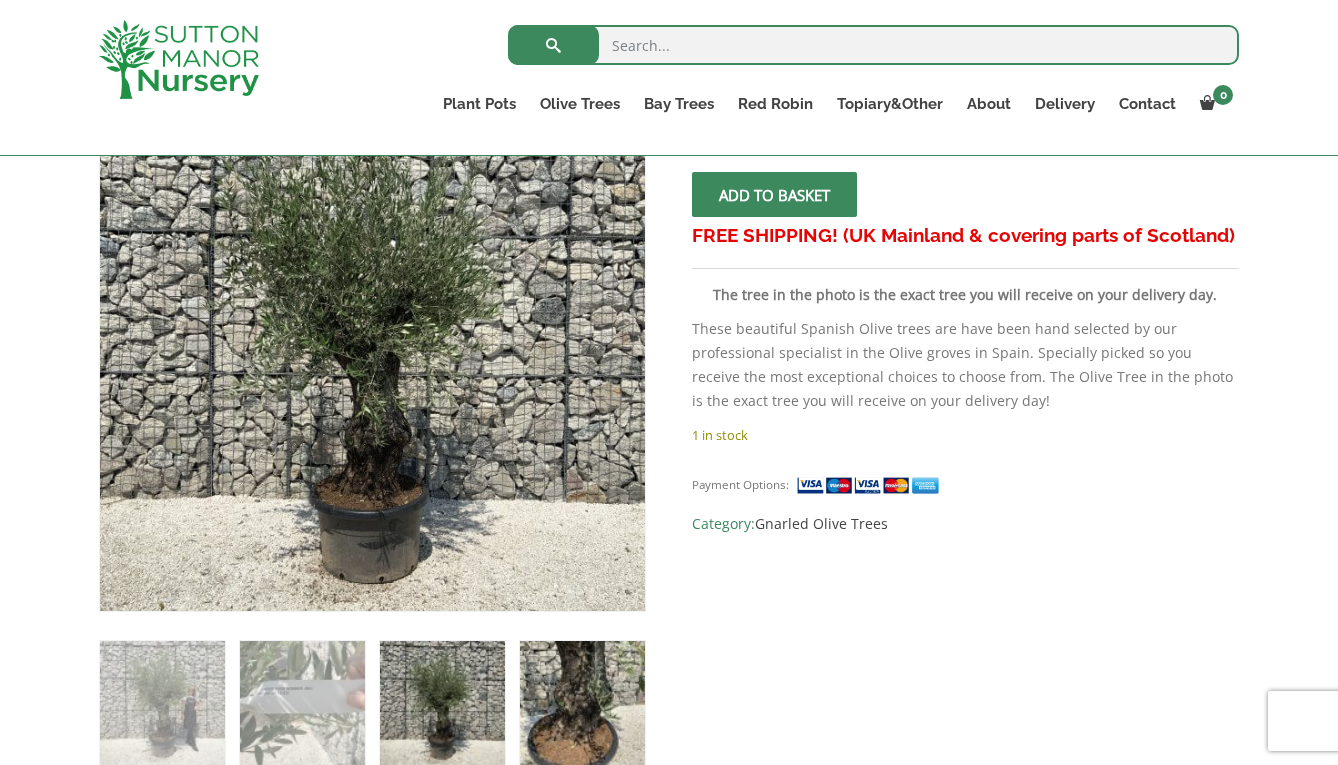 scroll, scrollTop: 388, scrollLeft: 0, axis: vertical 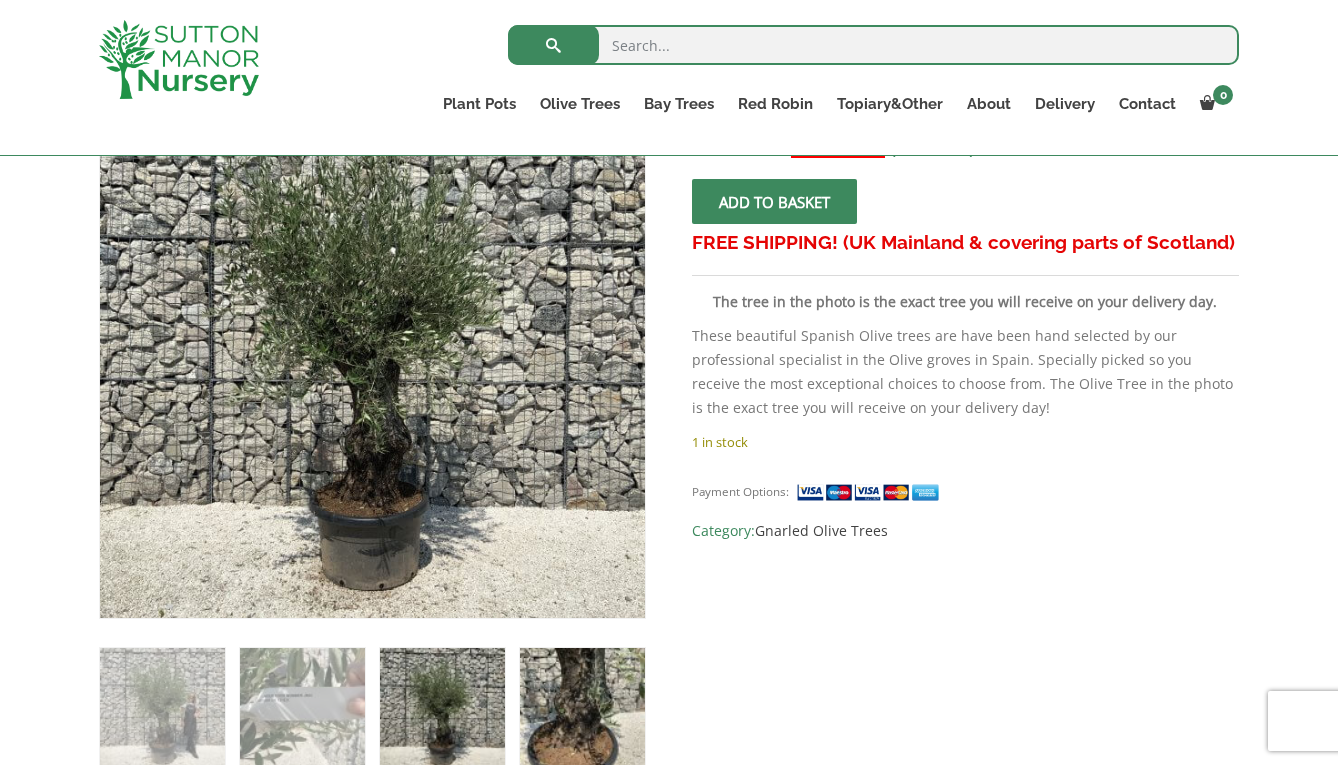 click at bounding box center (582, 710) 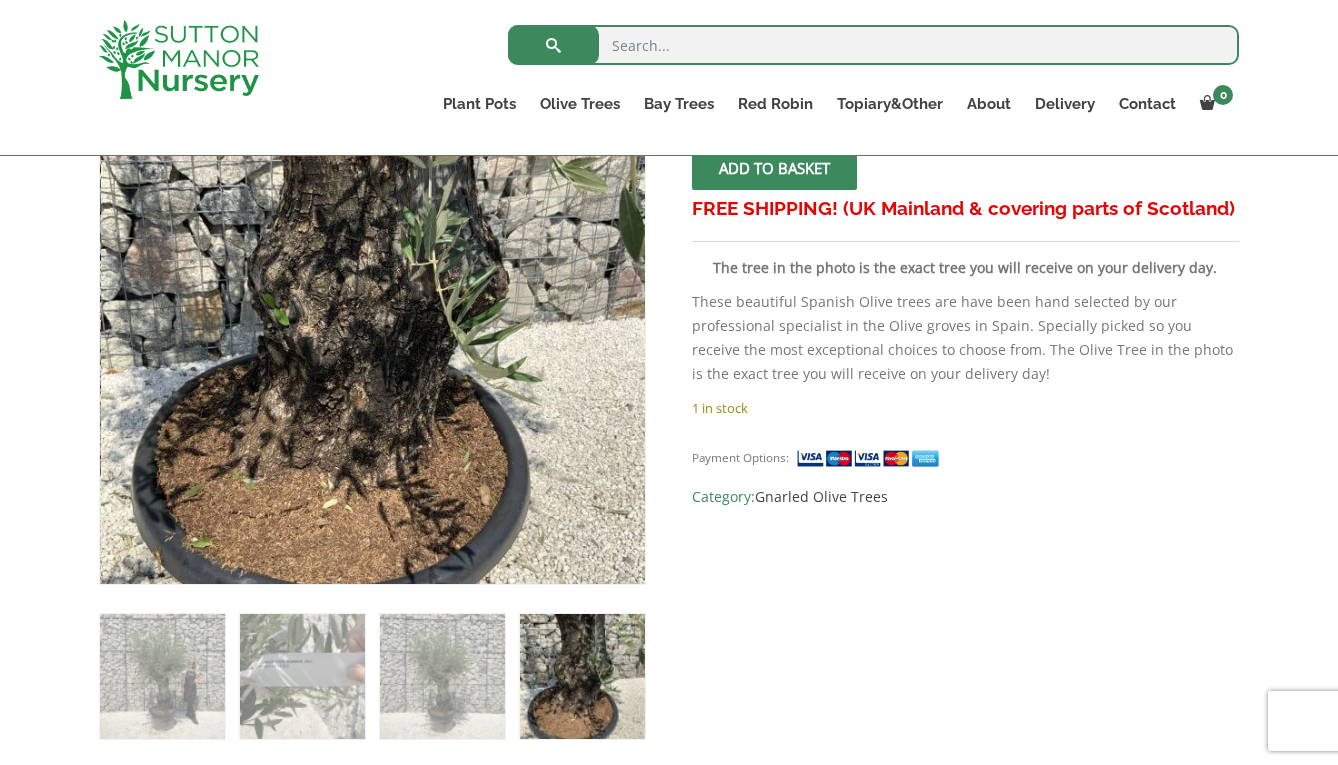 scroll, scrollTop: 429, scrollLeft: 0, axis: vertical 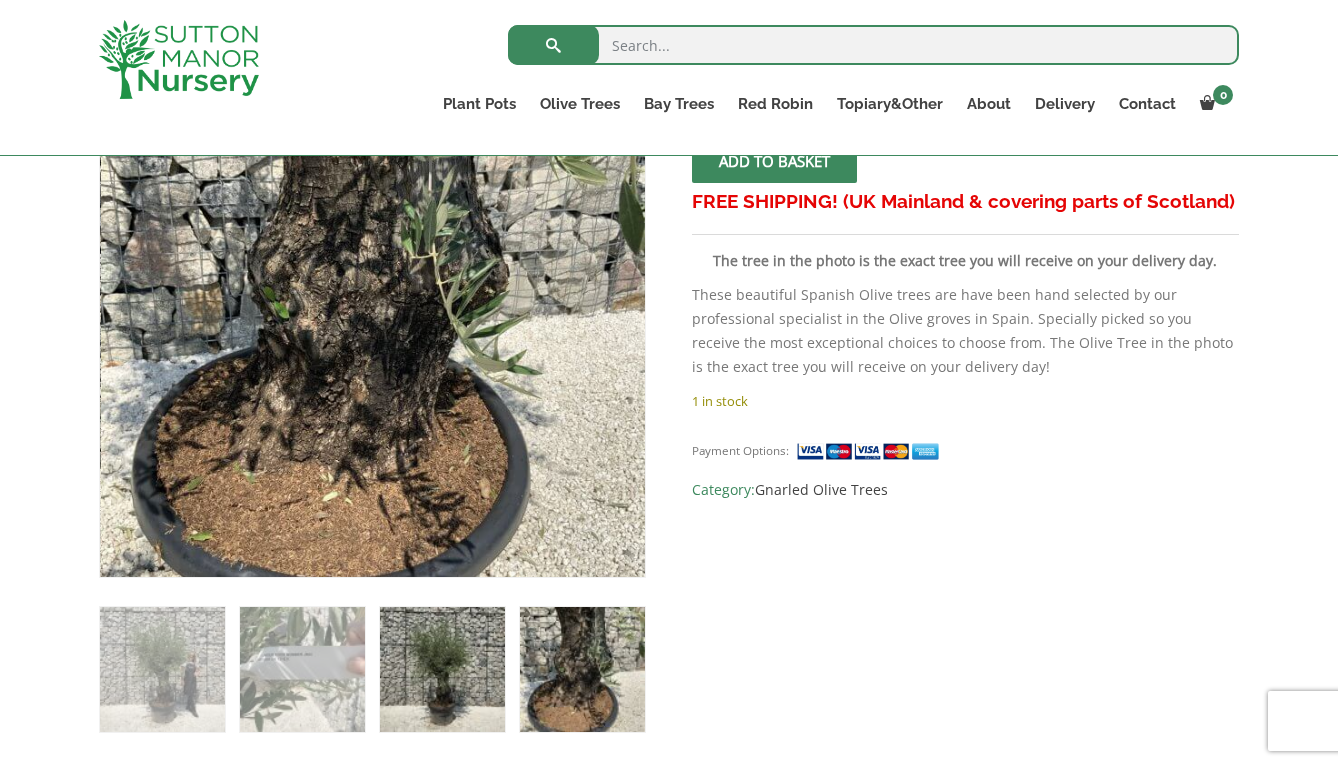 click at bounding box center [442, 669] 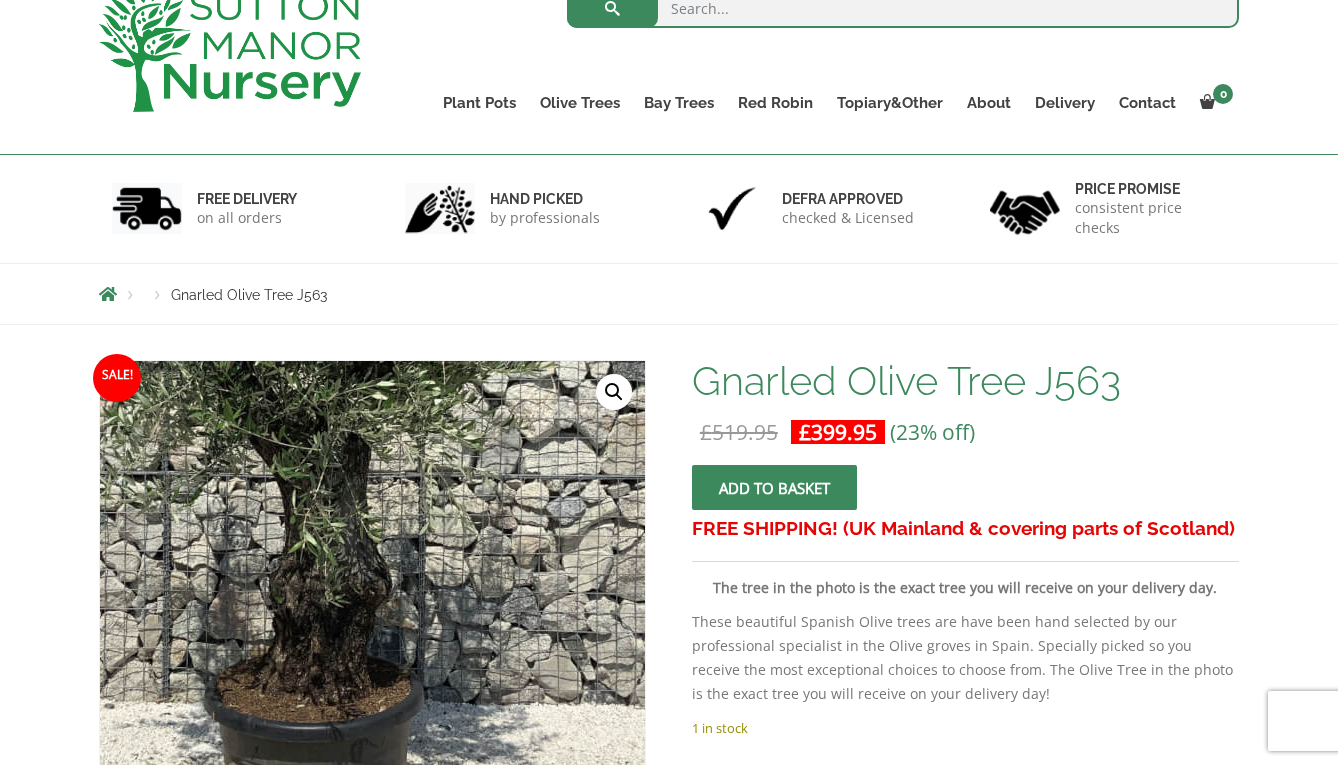 scroll, scrollTop: 81, scrollLeft: 0, axis: vertical 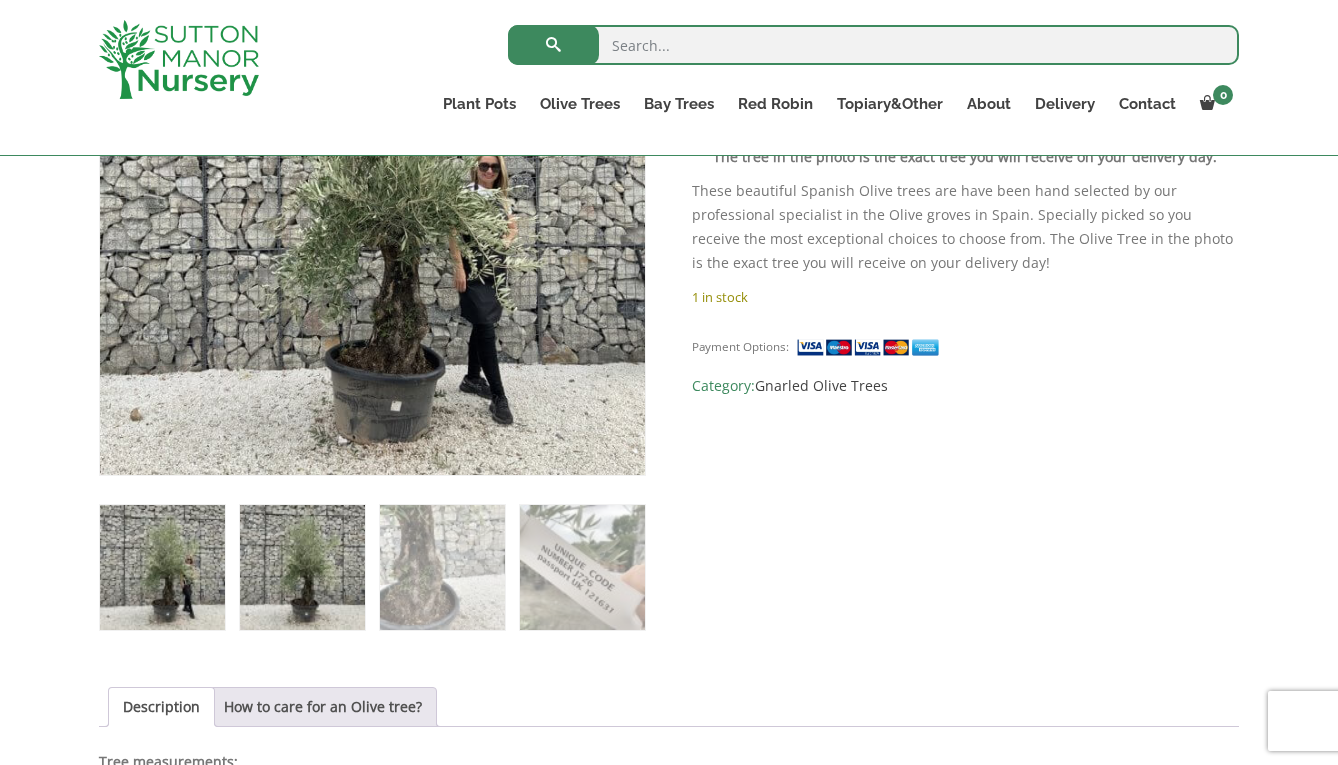 click at bounding box center (302, 567) 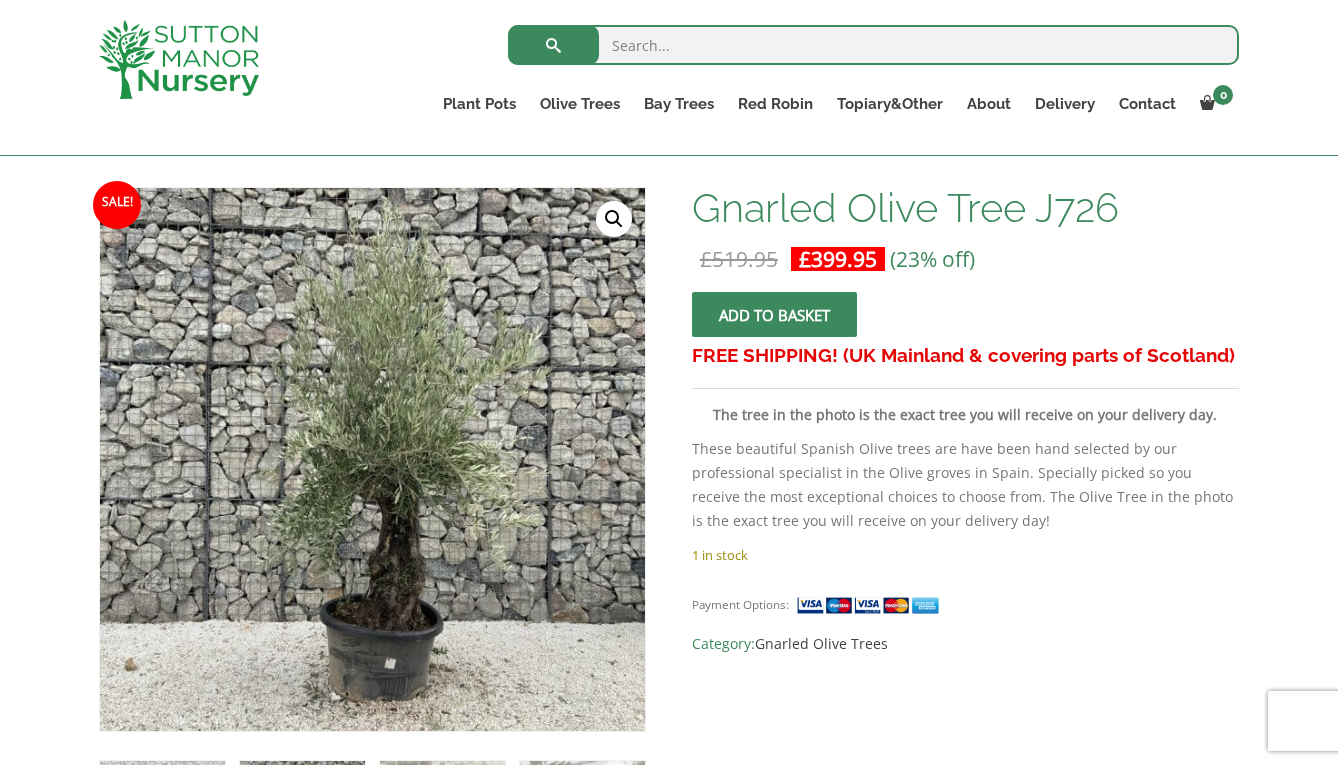 scroll, scrollTop: 271, scrollLeft: 0, axis: vertical 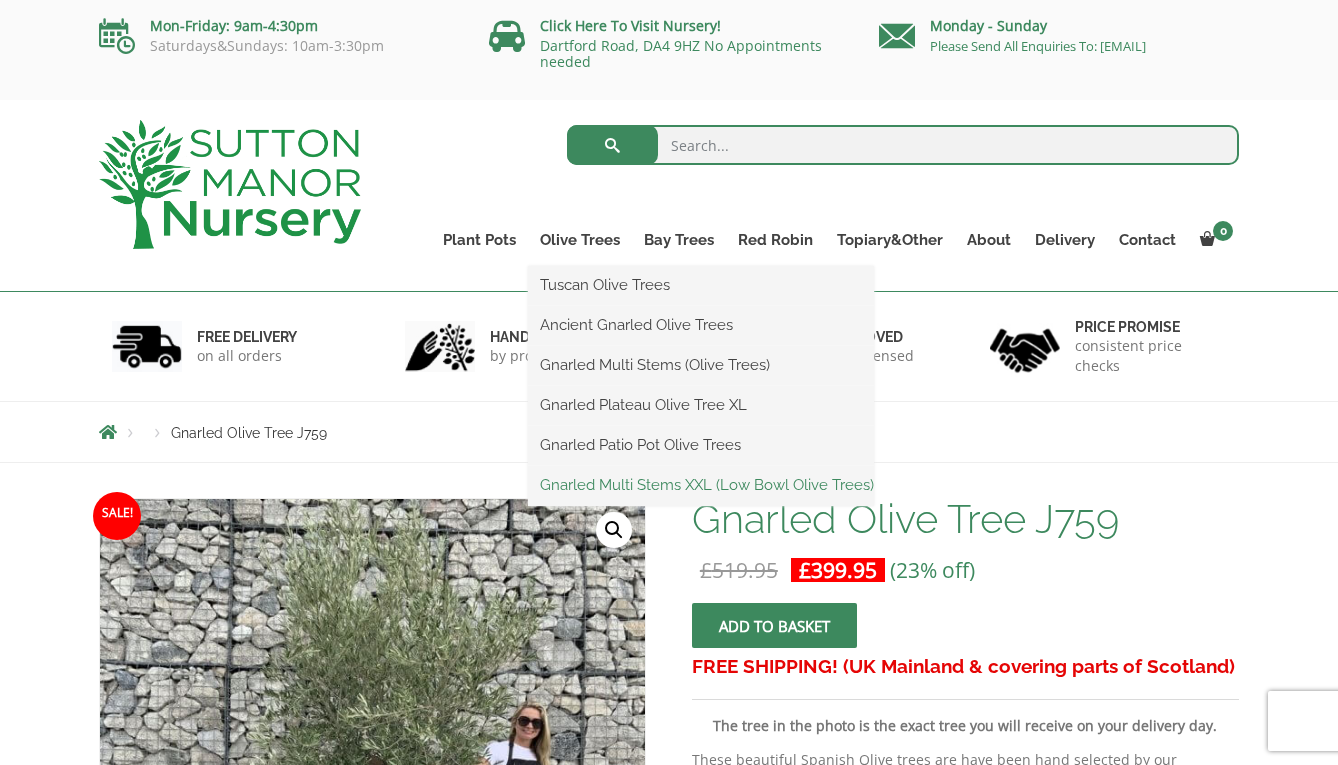 click on "Gnarled Multi Stems XXL (Low Bowl Olive Trees)" at bounding box center (701, 485) 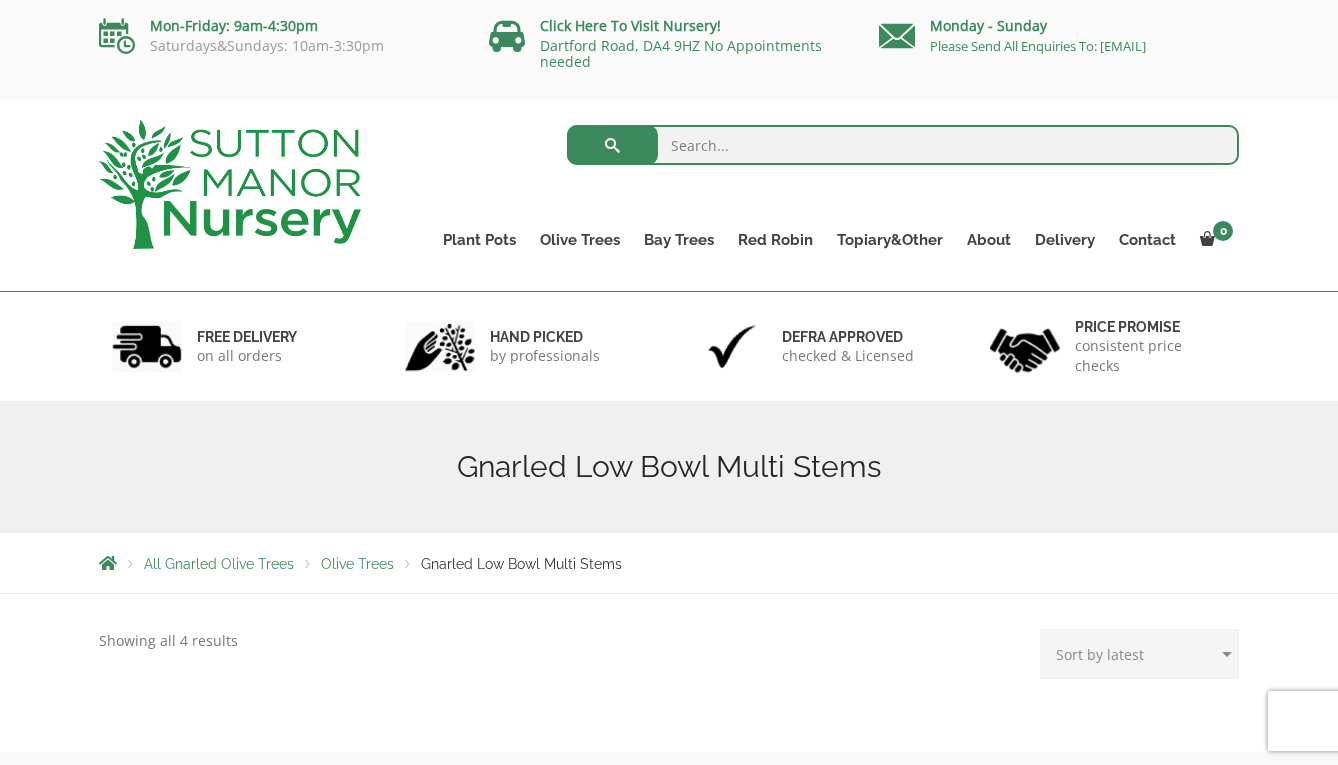 scroll, scrollTop: 0, scrollLeft: 0, axis: both 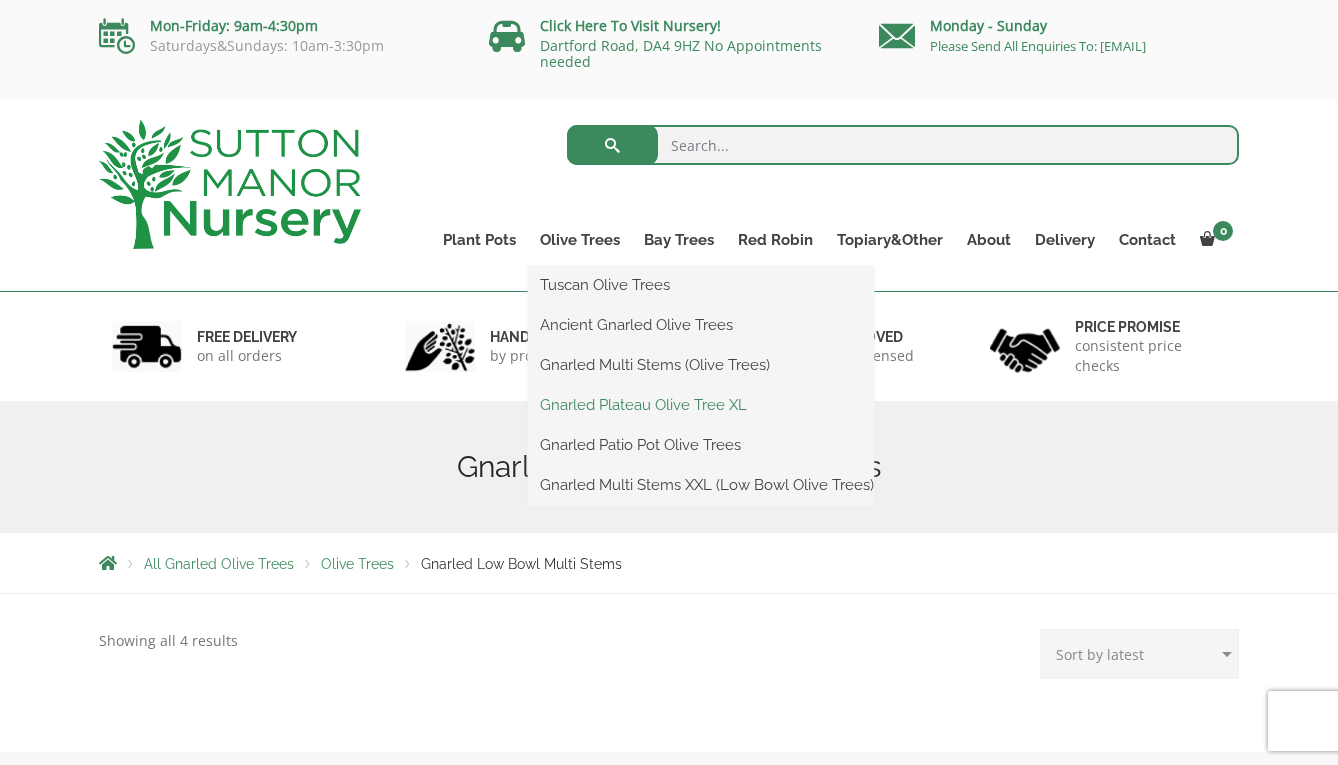 click on "Gnarled Plateau Olive Tree XL" at bounding box center [701, 405] 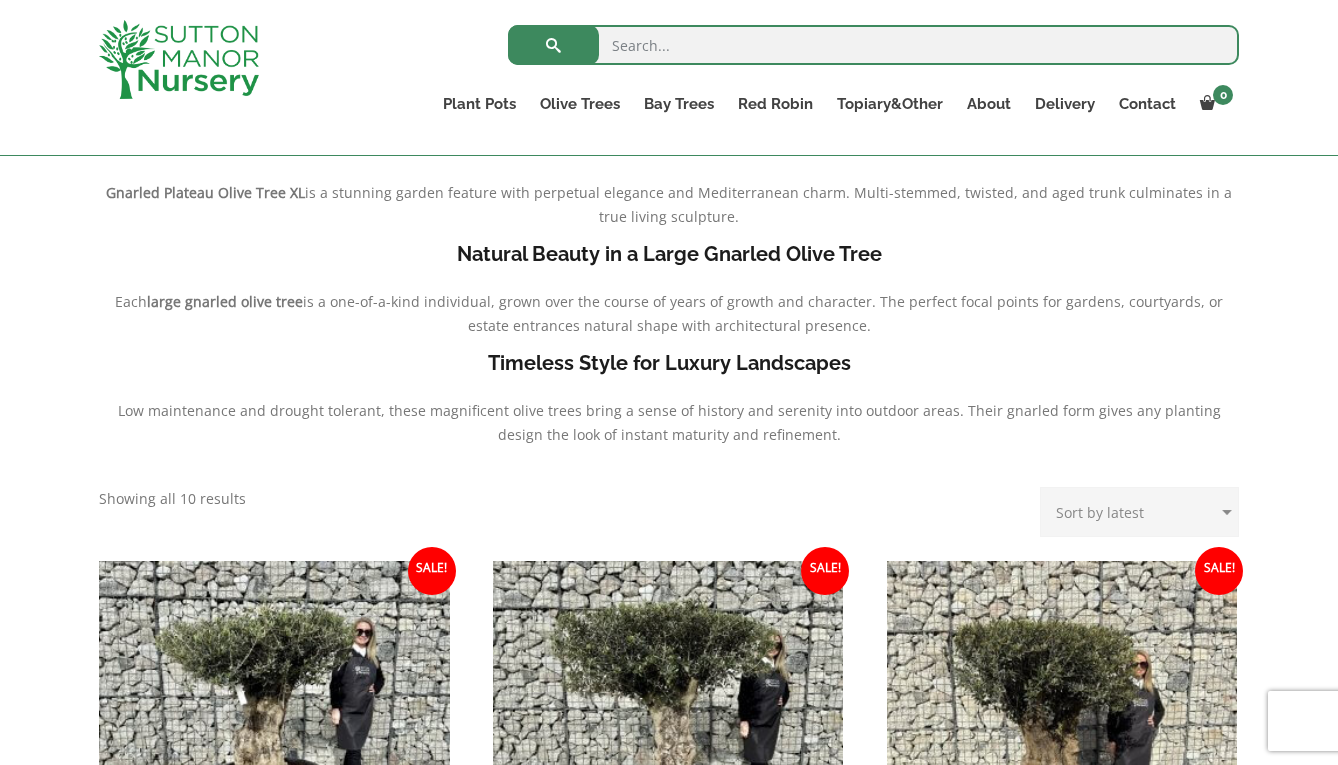 scroll, scrollTop: 526, scrollLeft: 0, axis: vertical 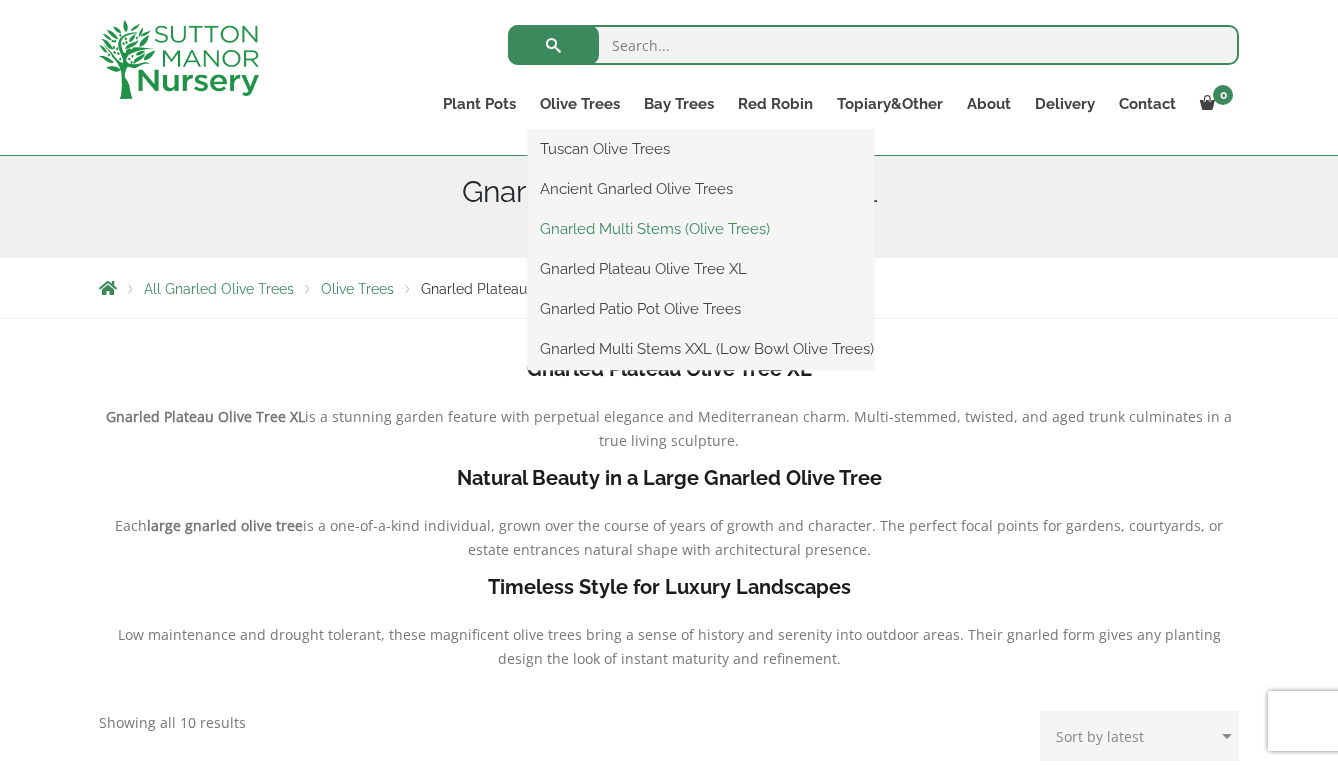 click on "Gnarled Multi Stems (Olive Trees)" at bounding box center (701, 229) 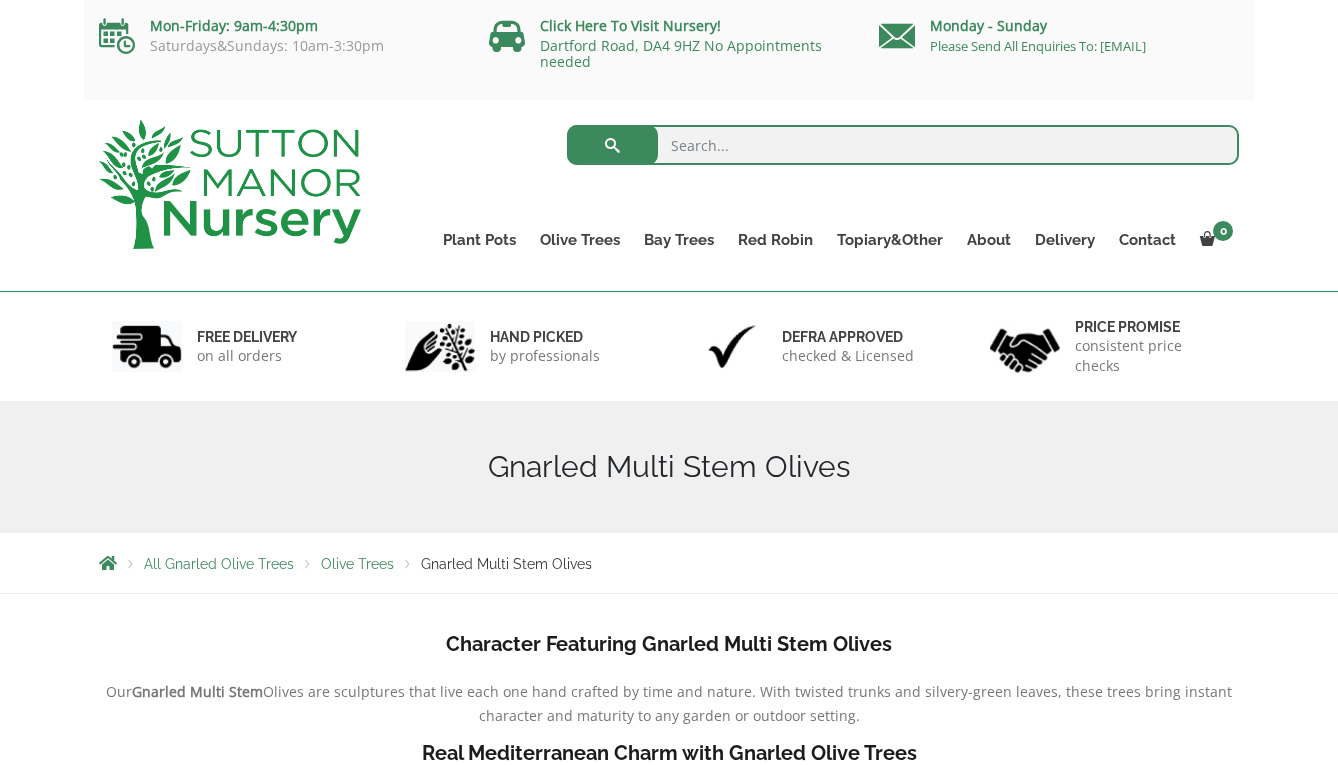 scroll, scrollTop: 0, scrollLeft: 0, axis: both 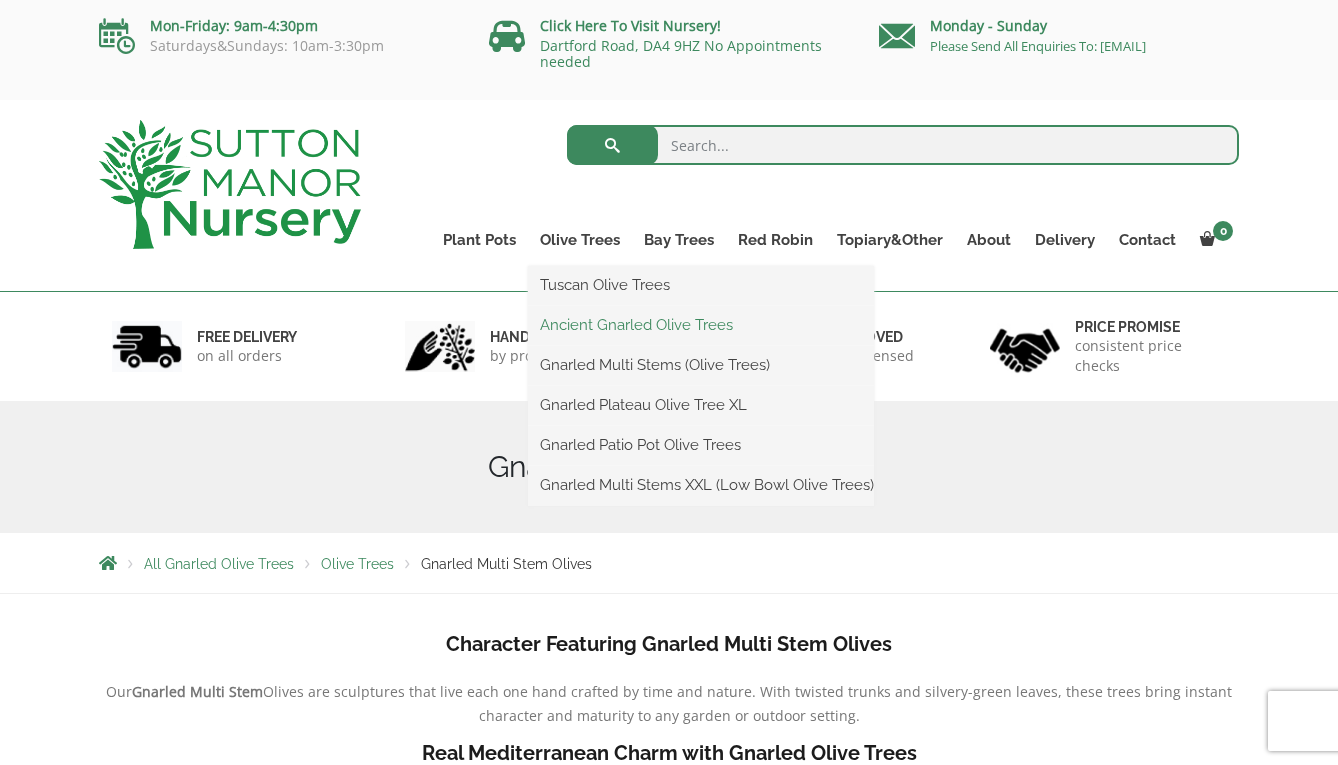 click on "Ancient Gnarled Olive Trees" at bounding box center [701, 325] 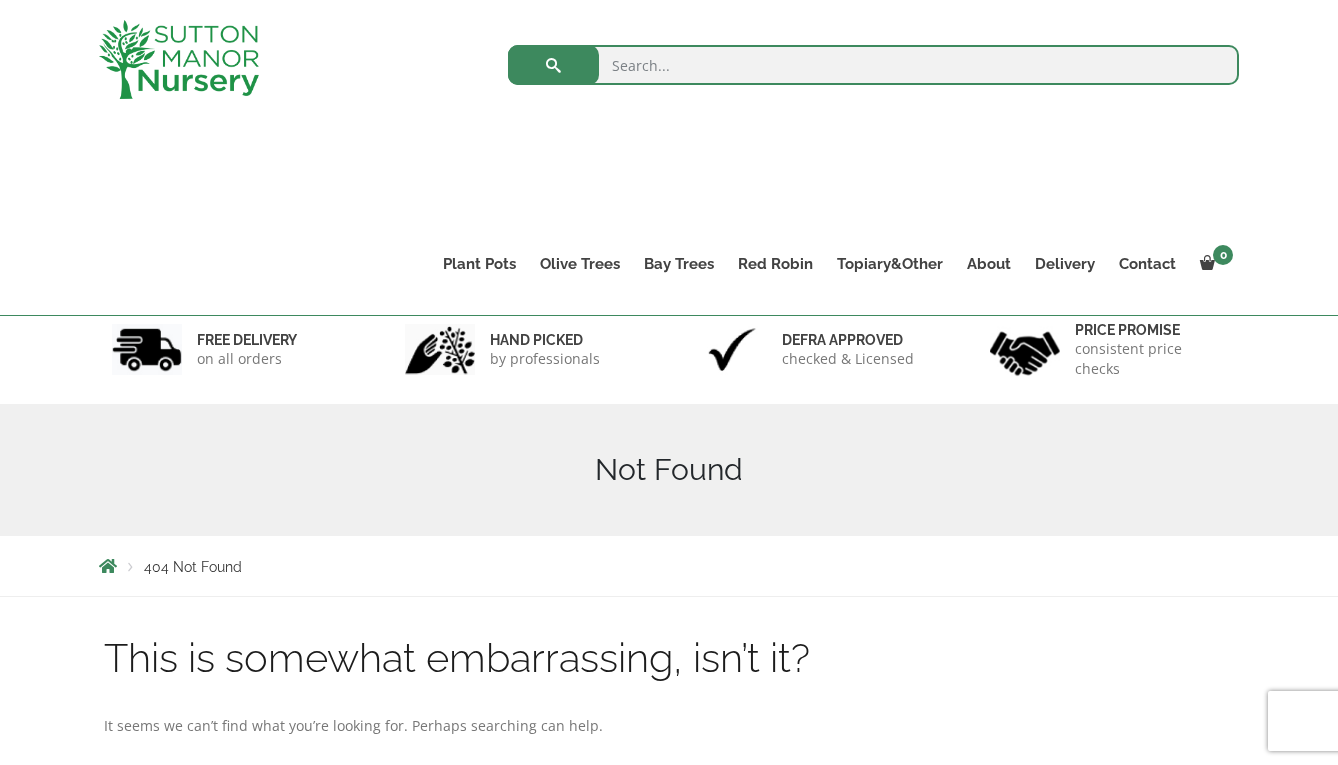 scroll, scrollTop: 237, scrollLeft: 0, axis: vertical 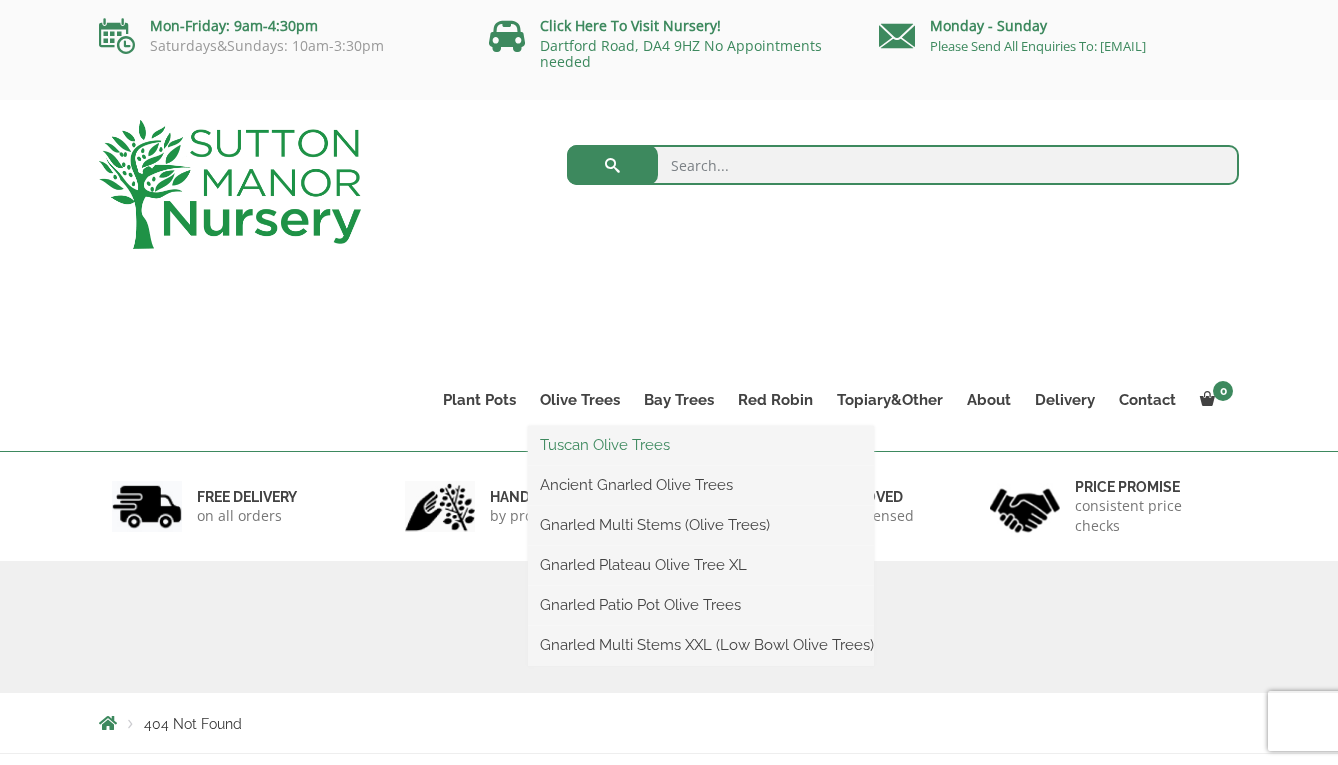 click on "Tuscan Olive Trees" at bounding box center [701, 445] 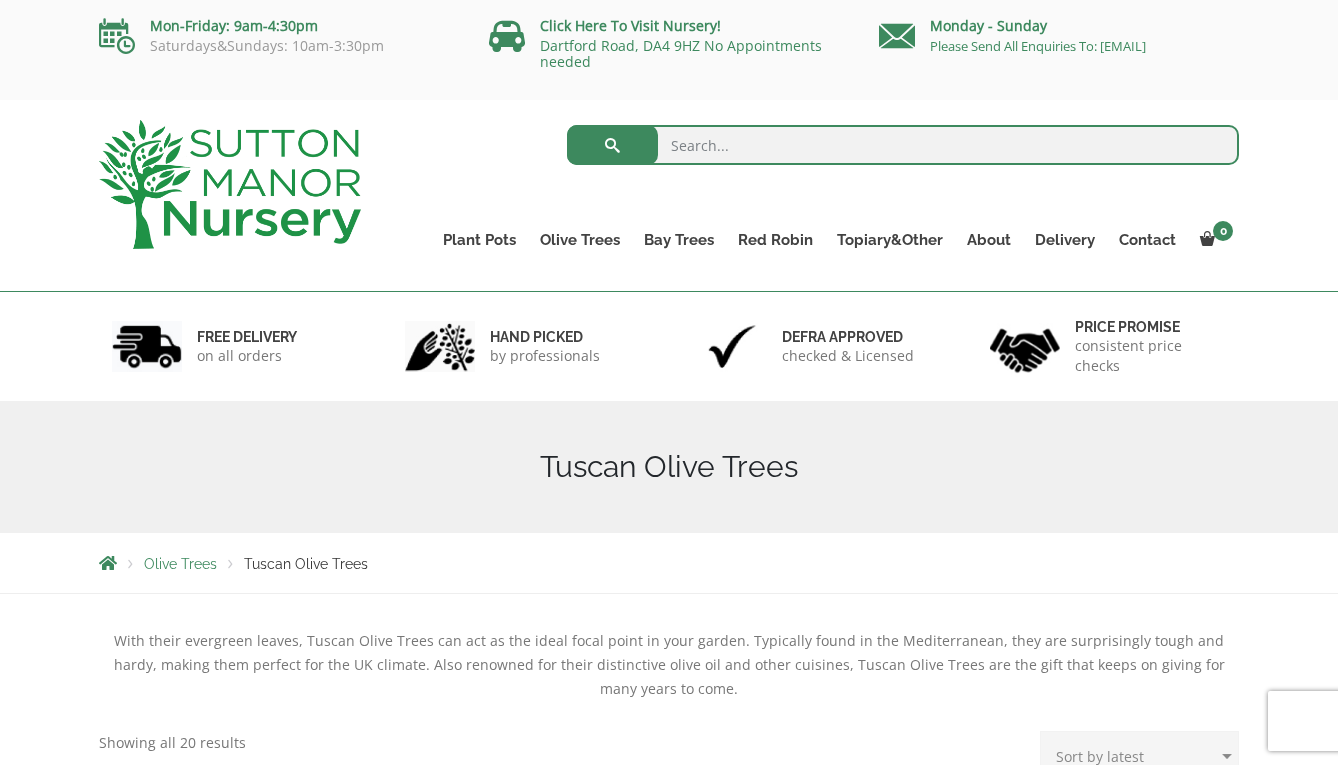 scroll, scrollTop: 0, scrollLeft: 0, axis: both 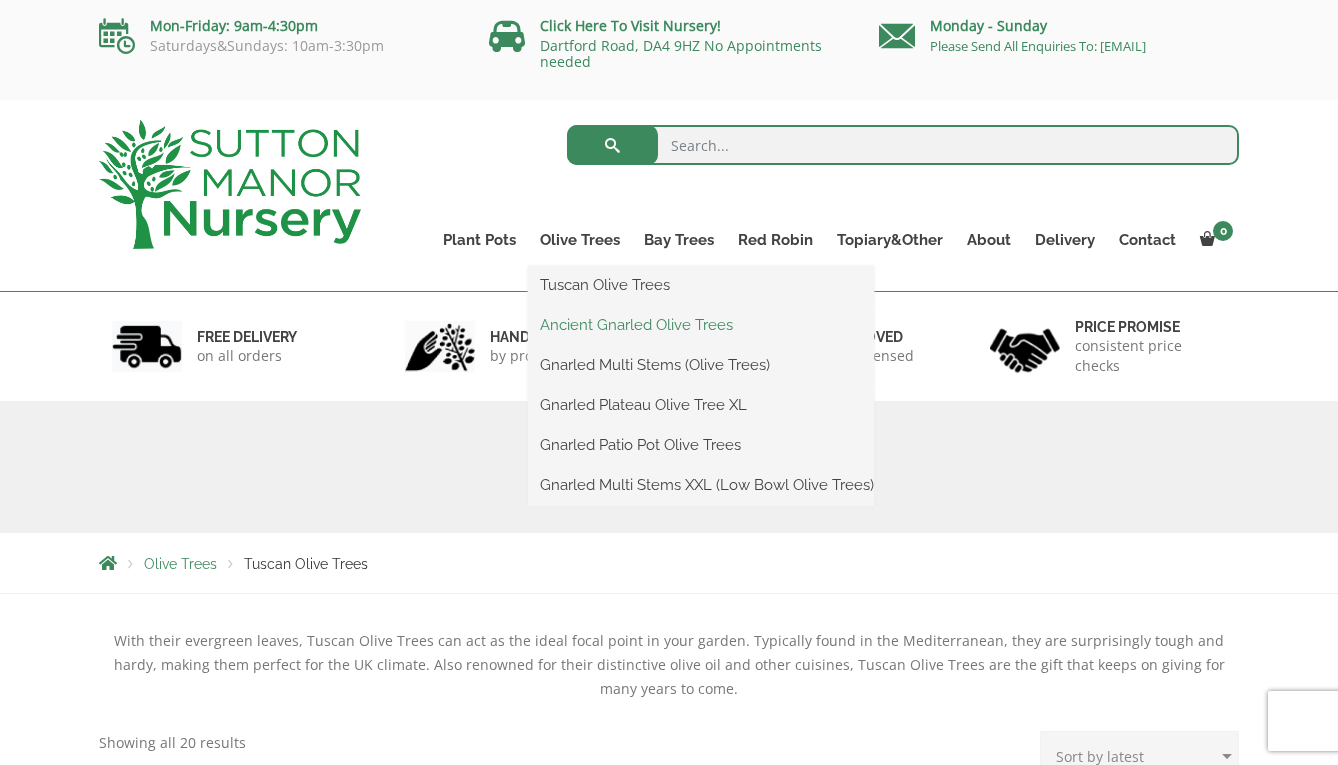 click on "Ancient Gnarled Olive Trees" at bounding box center [701, 325] 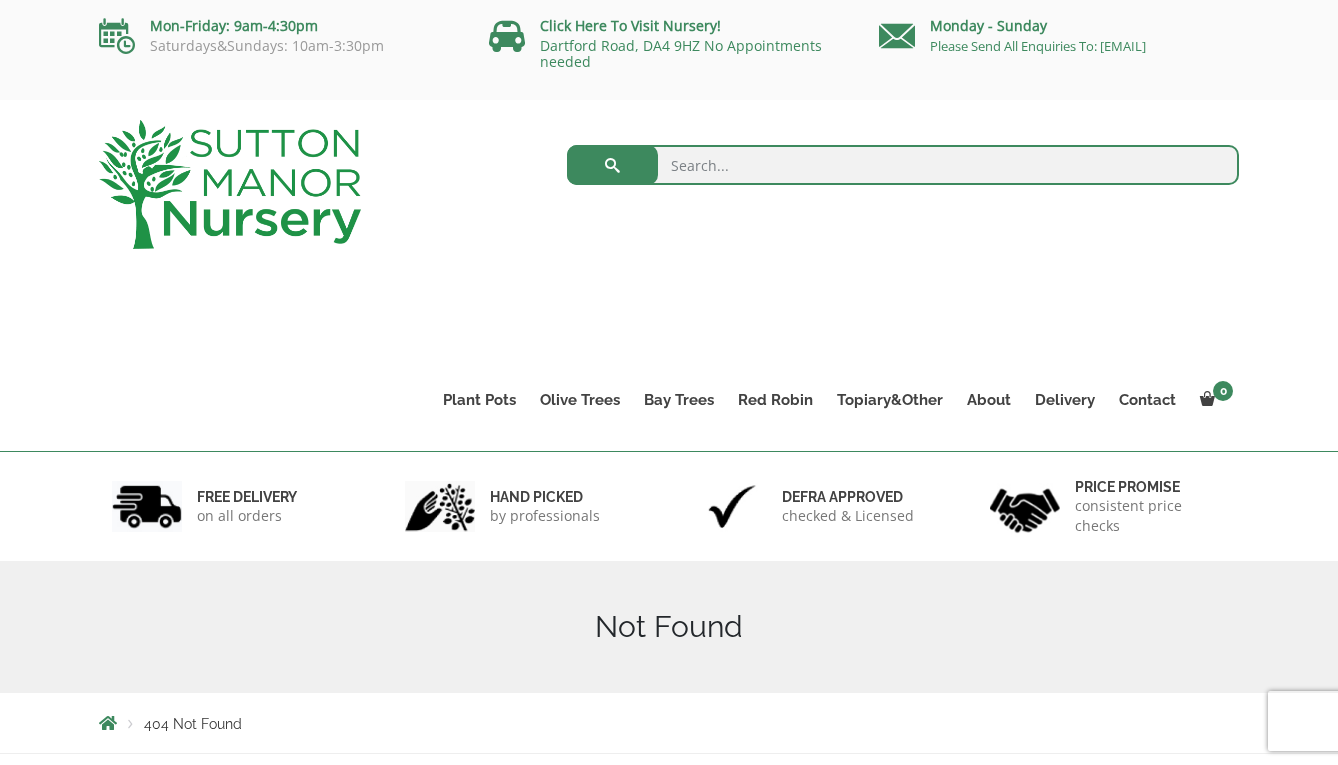 scroll, scrollTop: 0, scrollLeft: 0, axis: both 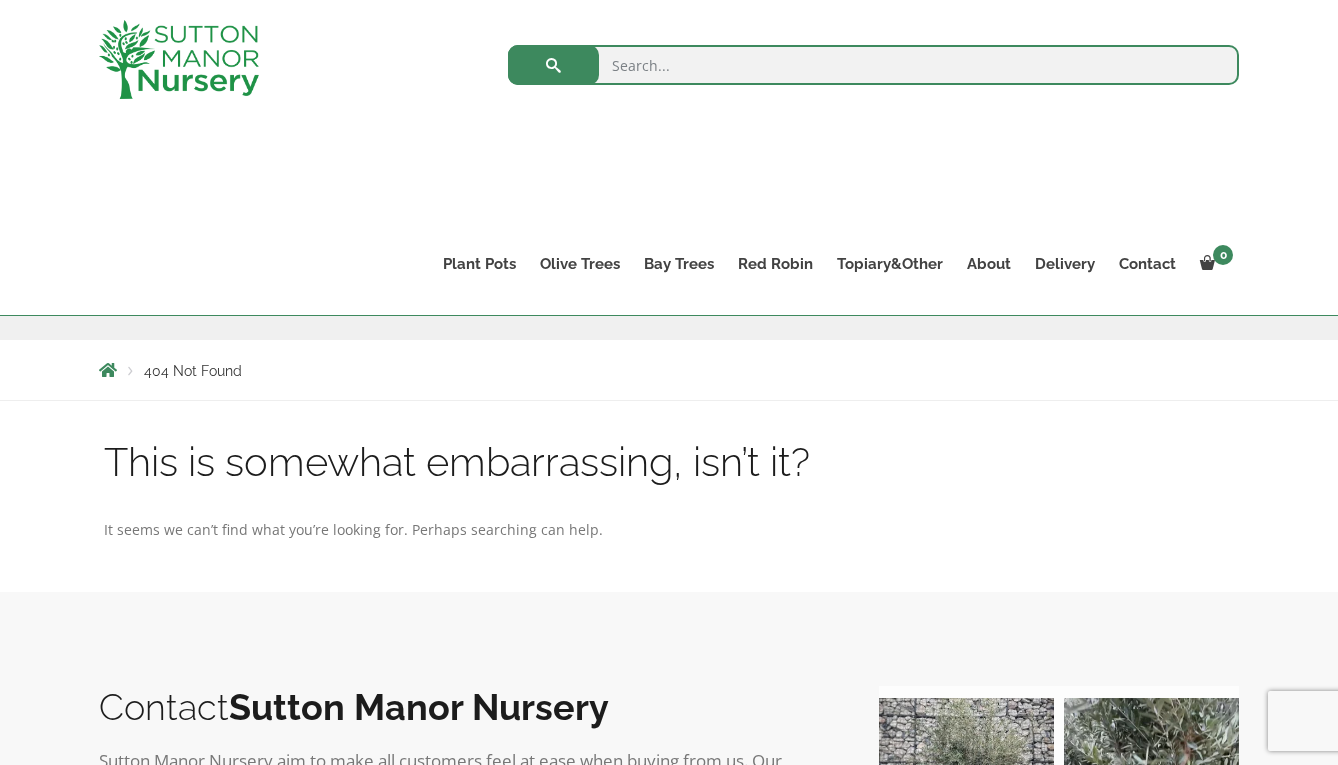 click at bounding box center [873, 65] 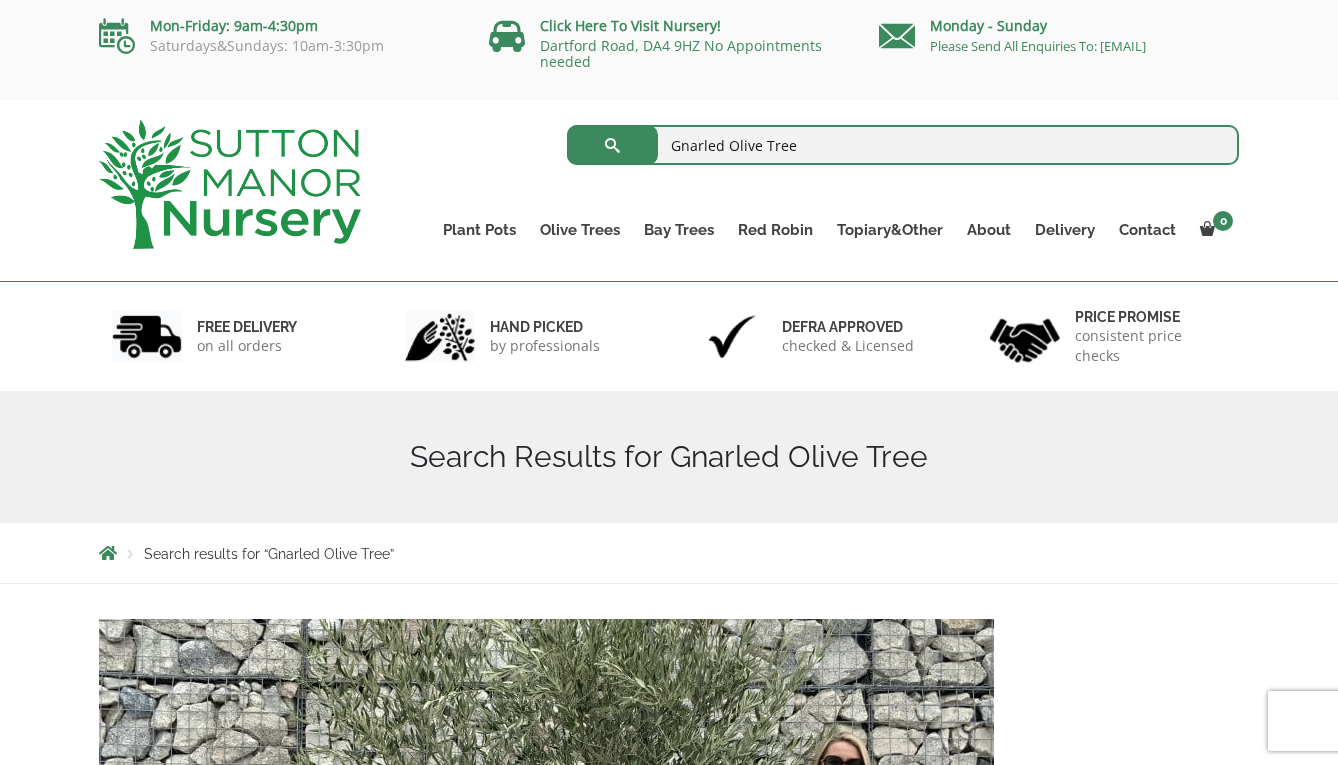 scroll, scrollTop: 0, scrollLeft: 0, axis: both 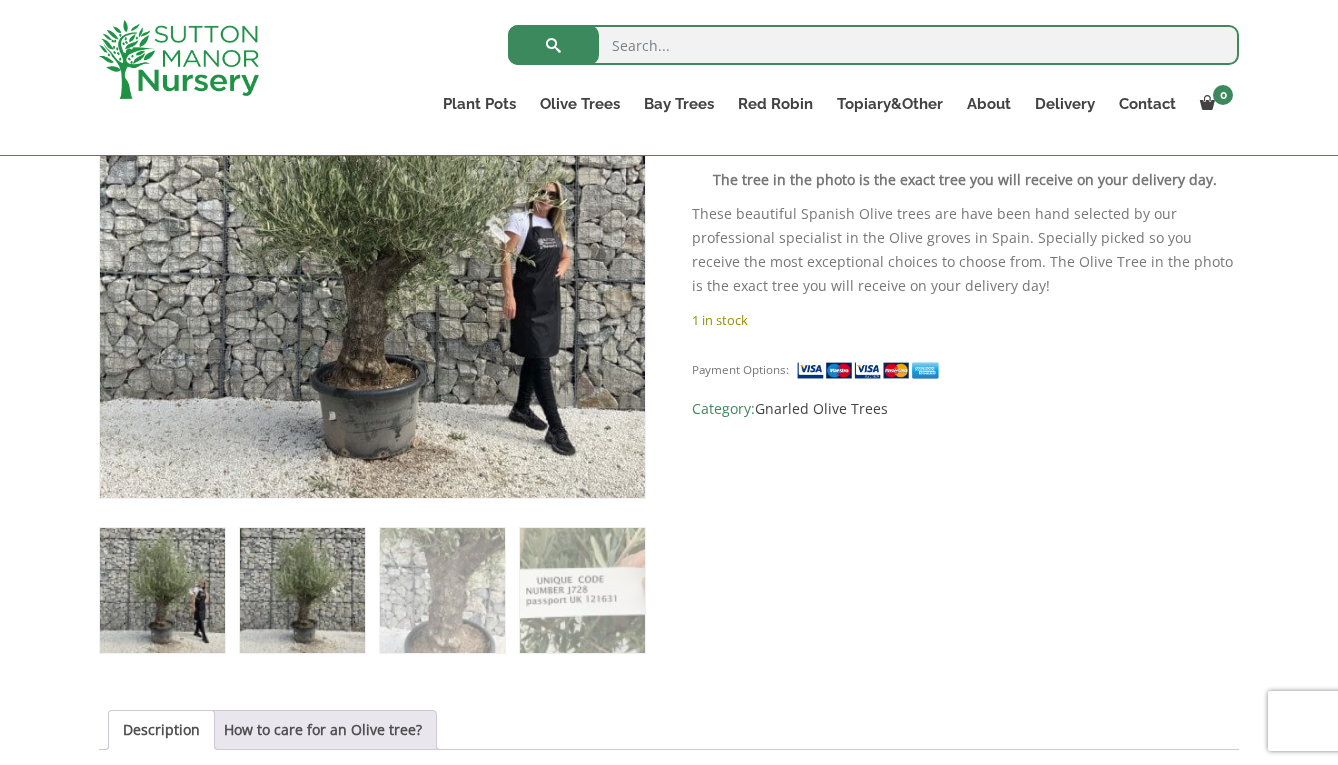 click at bounding box center (302, 590) 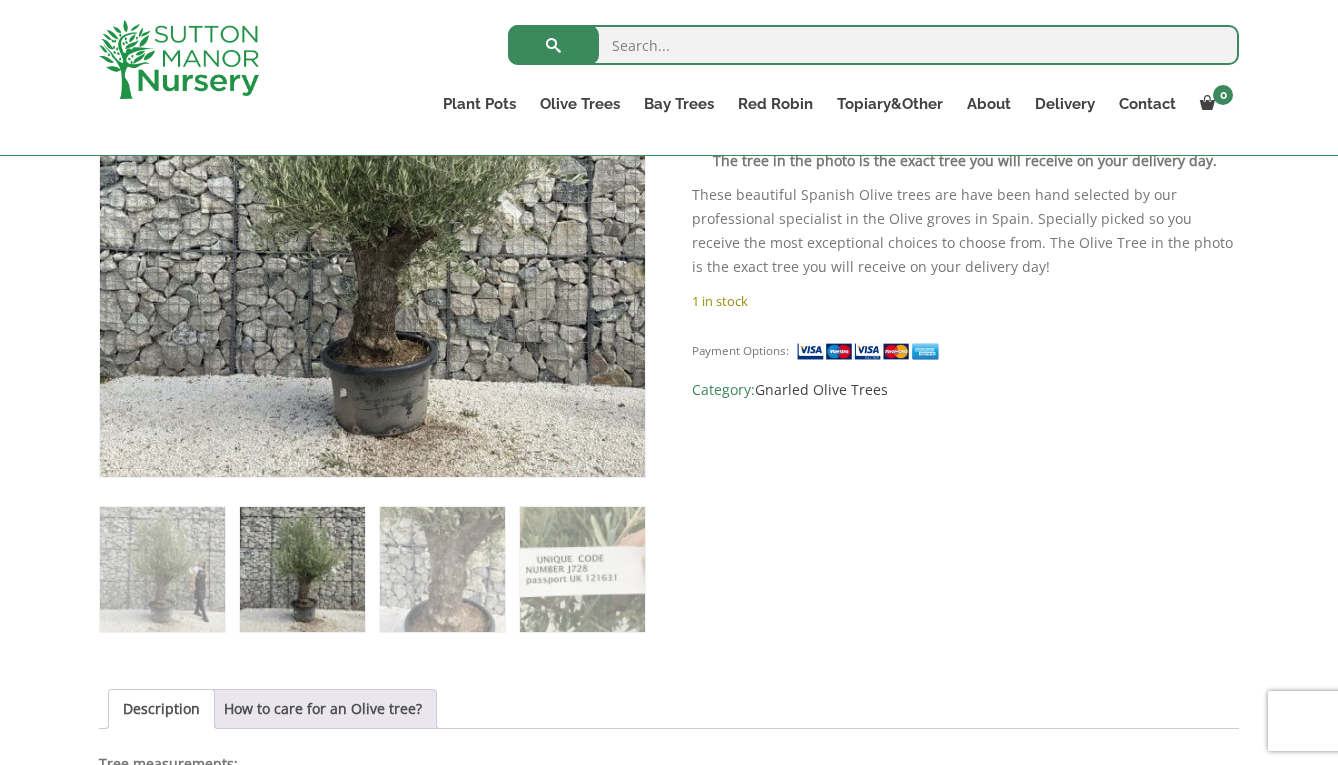 scroll, scrollTop: 493, scrollLeft: 0, axis: vertical 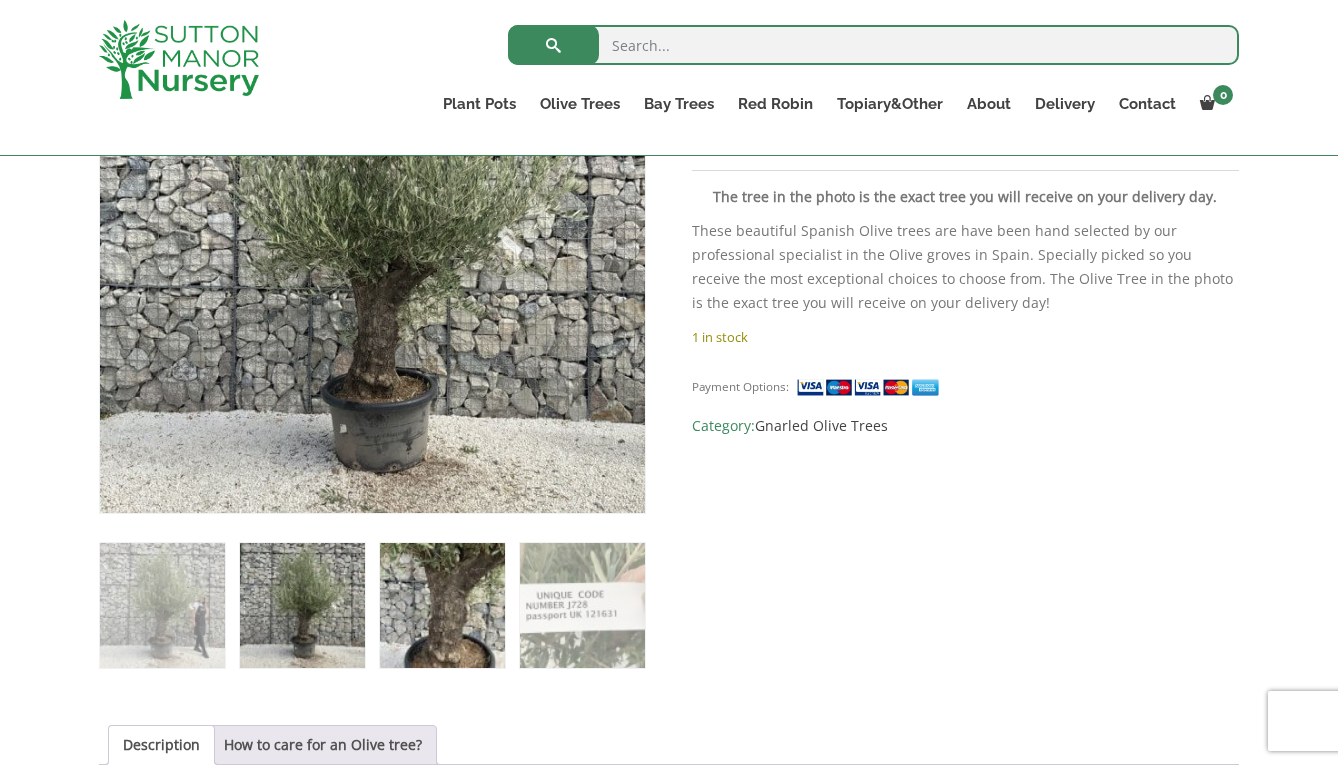 click at bounding box center (442, 605) 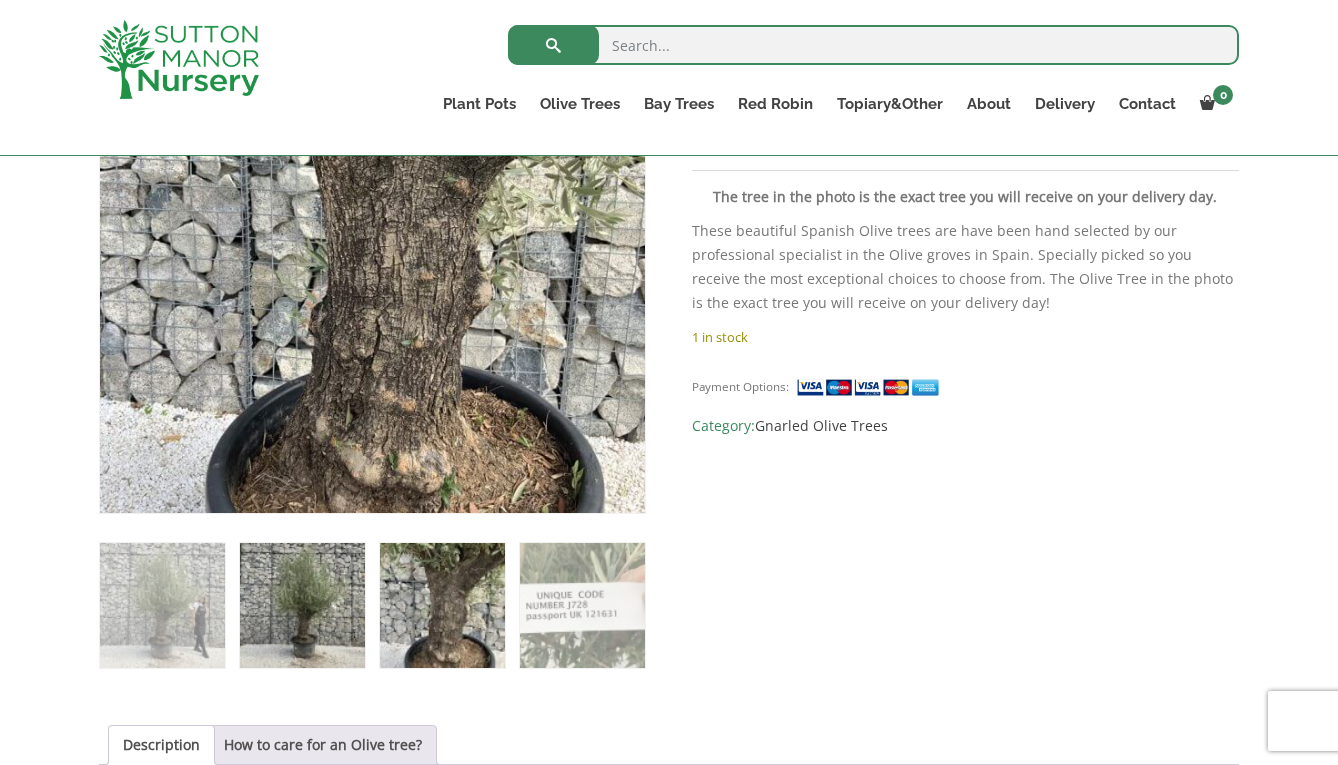 click at bounding box center (302, 605) 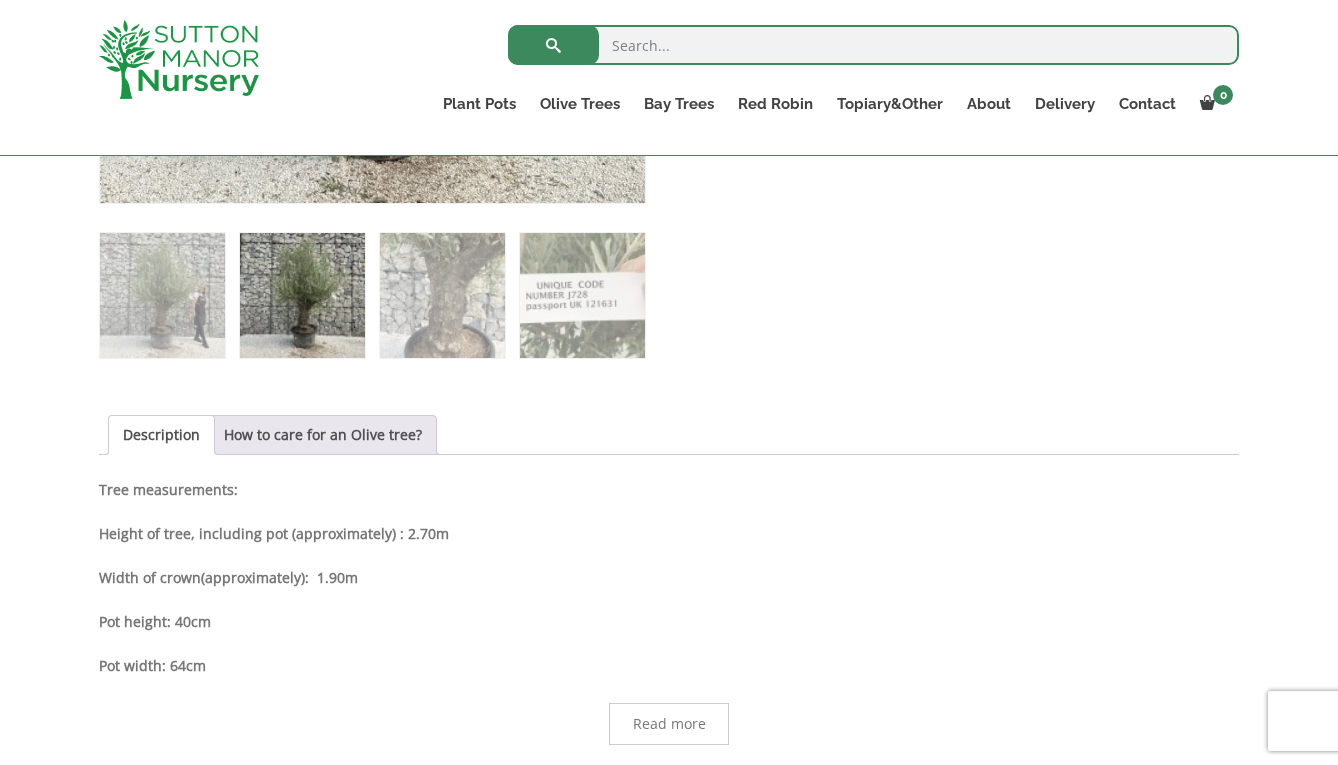 scroll, scrollTop: 790, scrollLeft: 0, axis: vertical 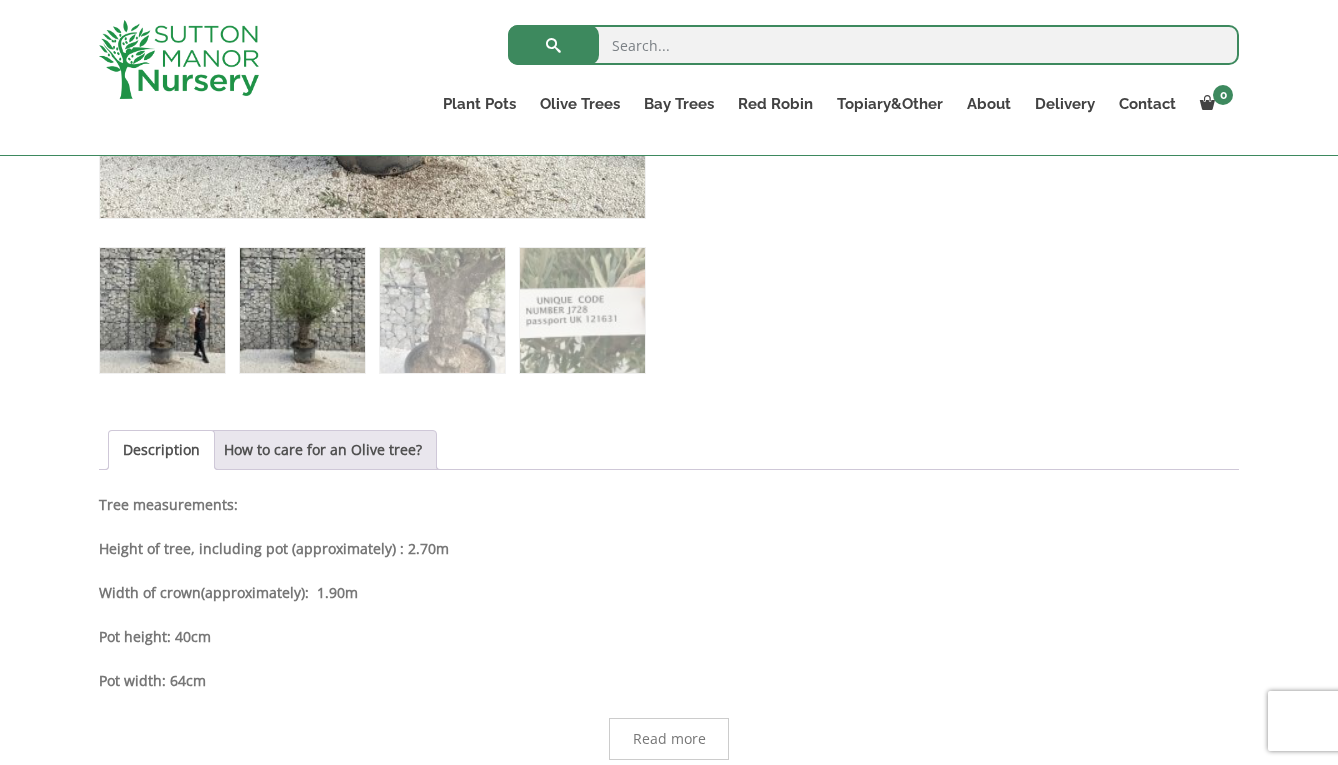 click at bounding box center [162, 310] 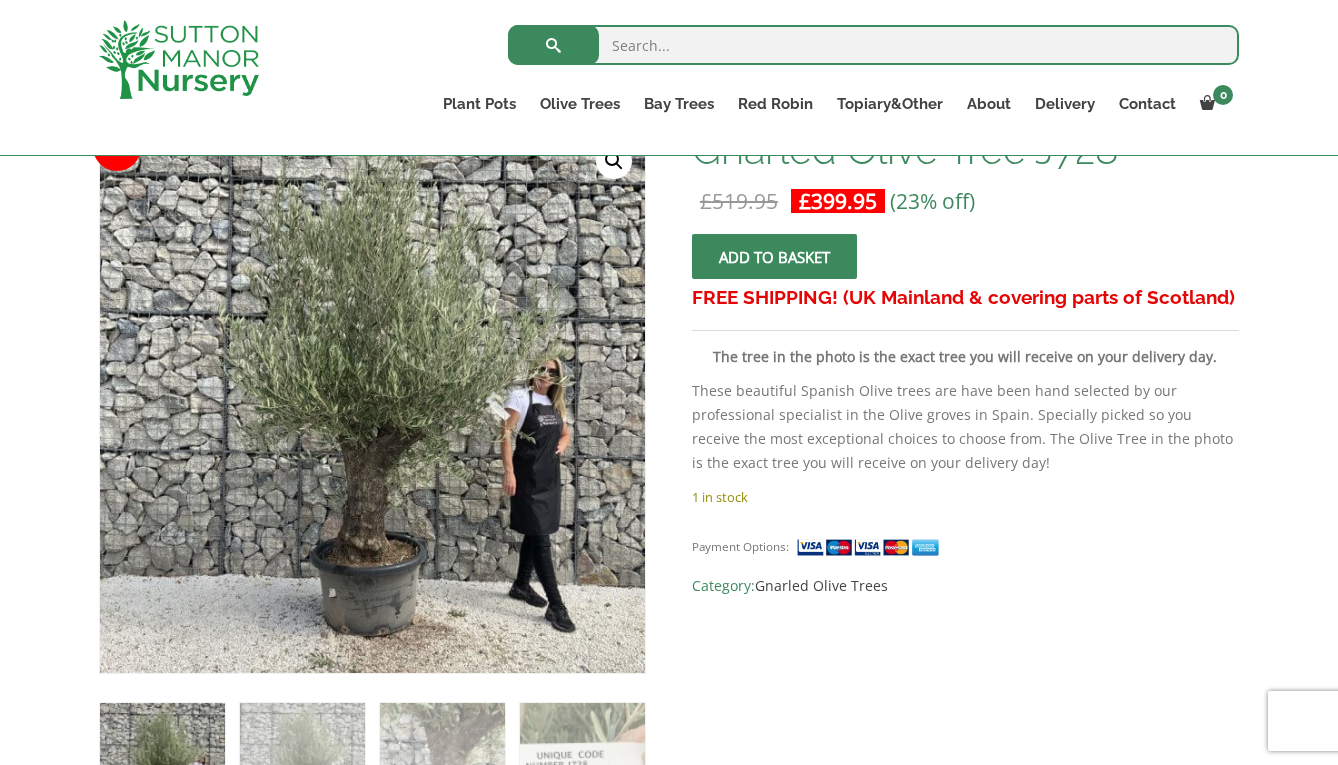 scroll, scrollTop: 334, scrollLeft: 0, axis: vertical 